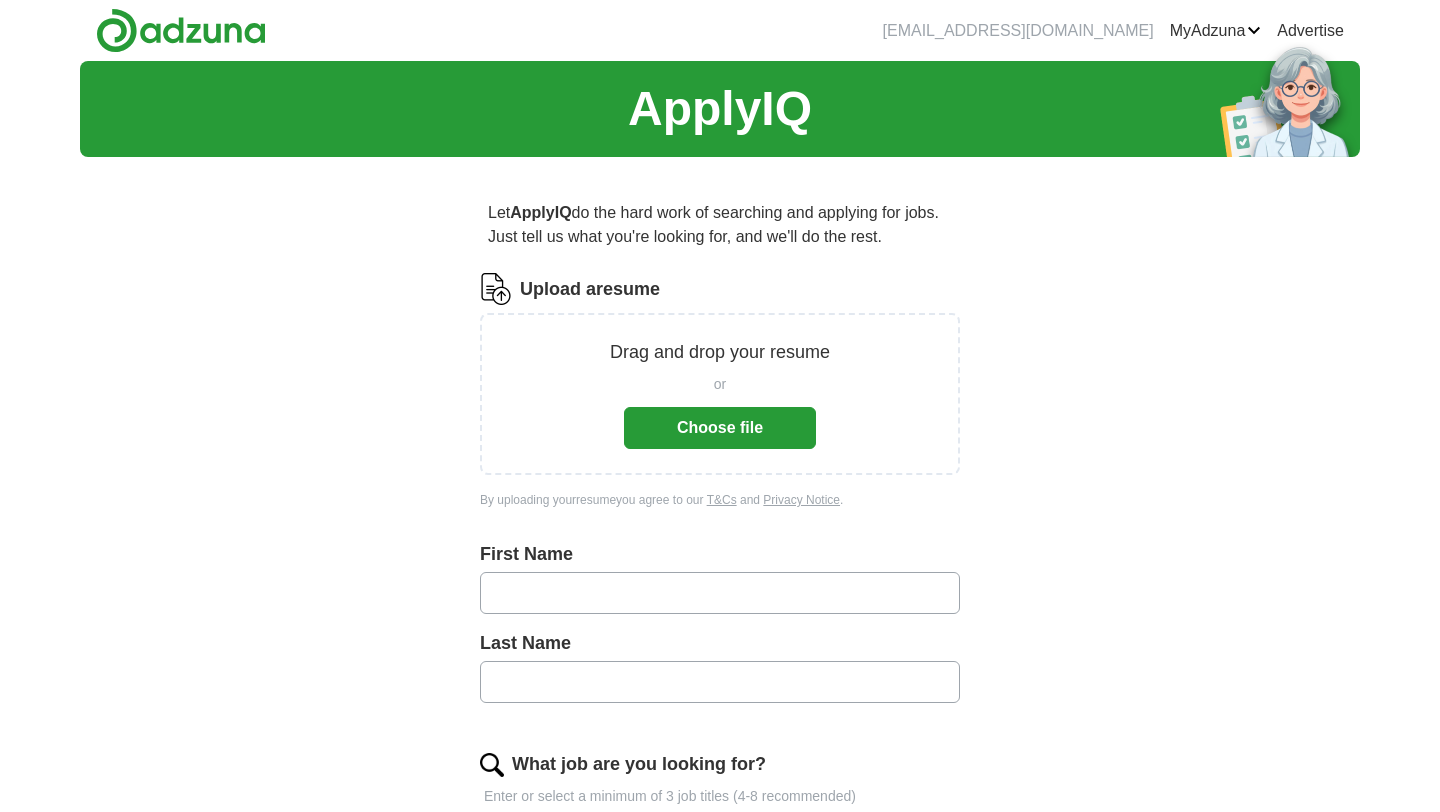 scroll, scrollTop: 0, scrollLeft: 0, axis: both 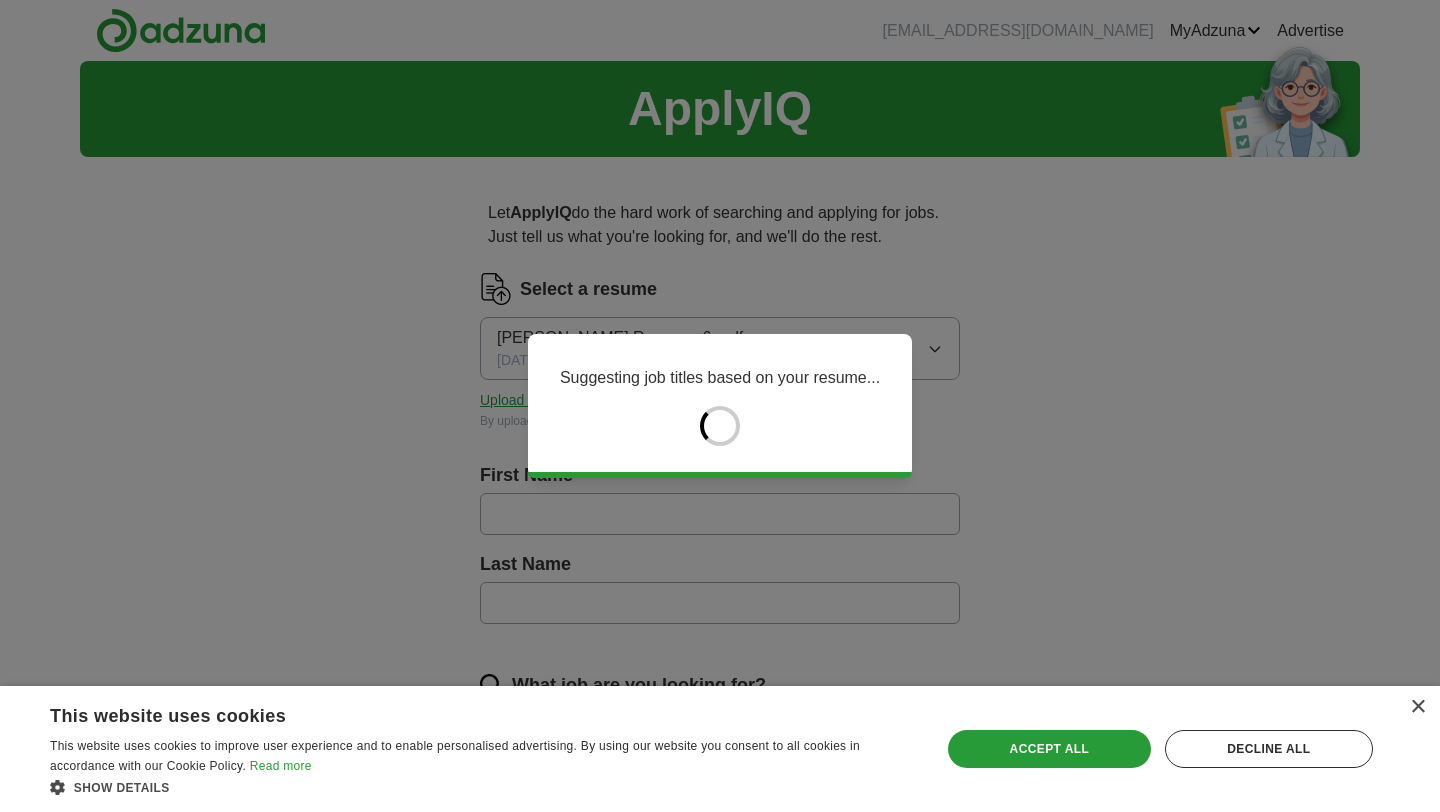 type on "******" 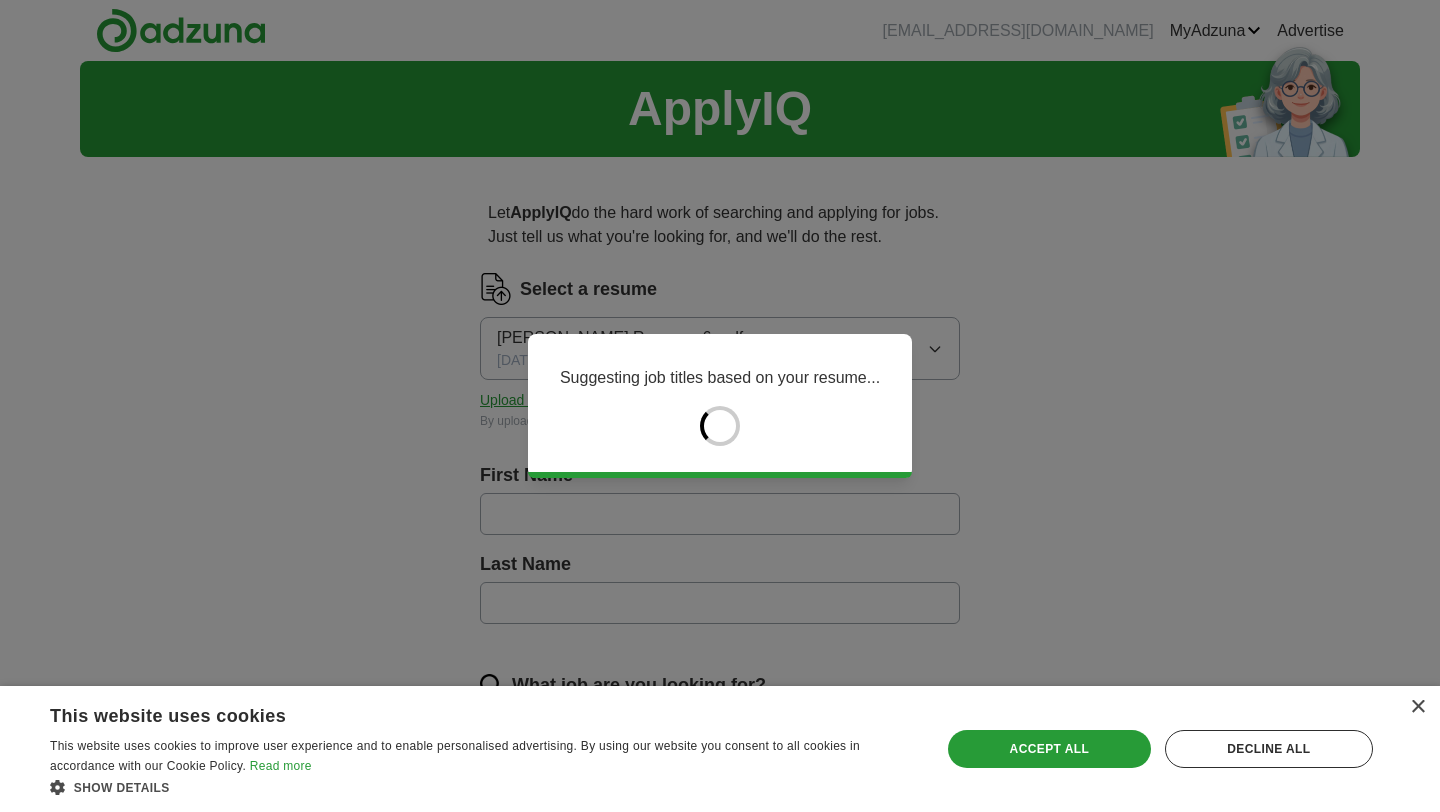 type on "******" 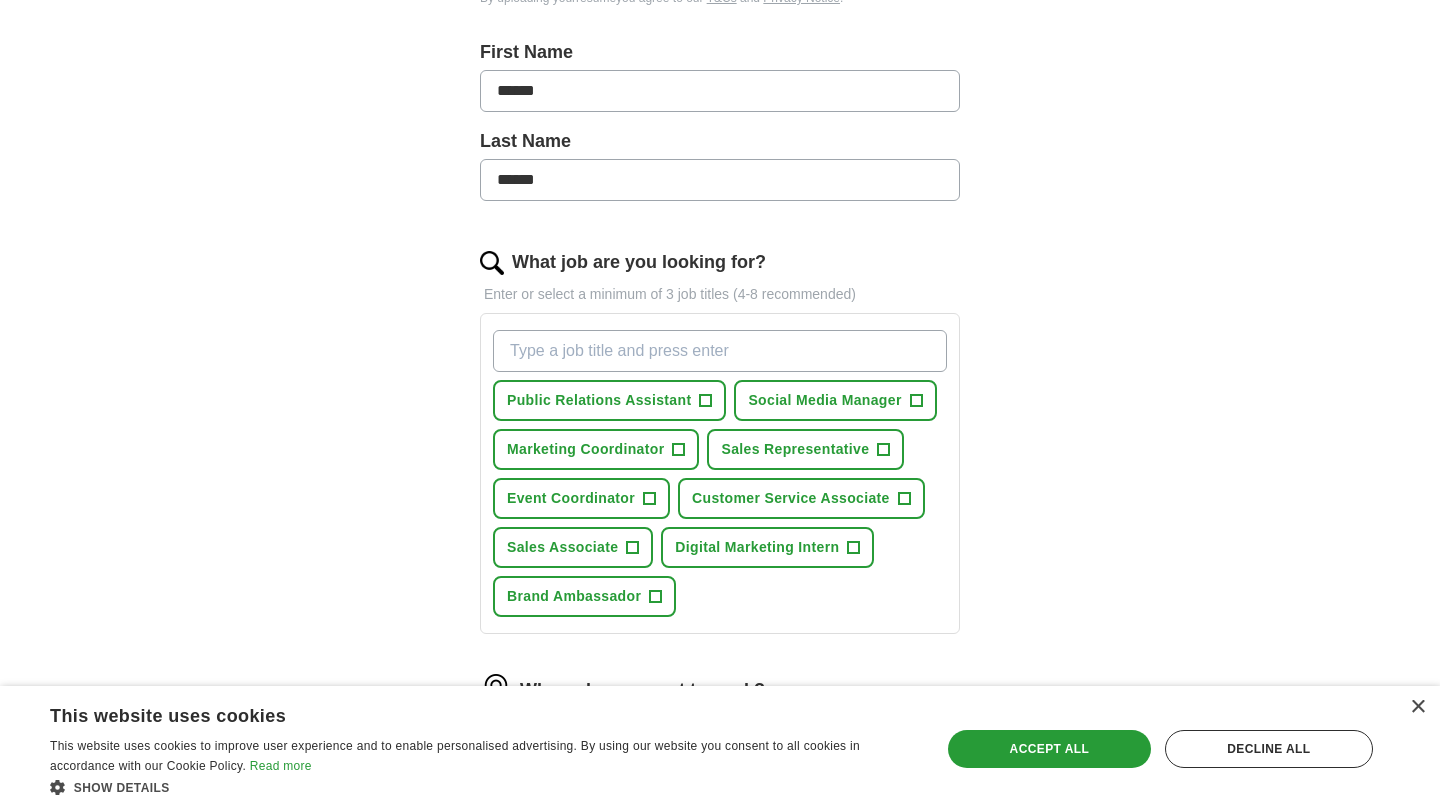 scroll, scrollTop: 434, scrollLeft: 0, axis: vertical 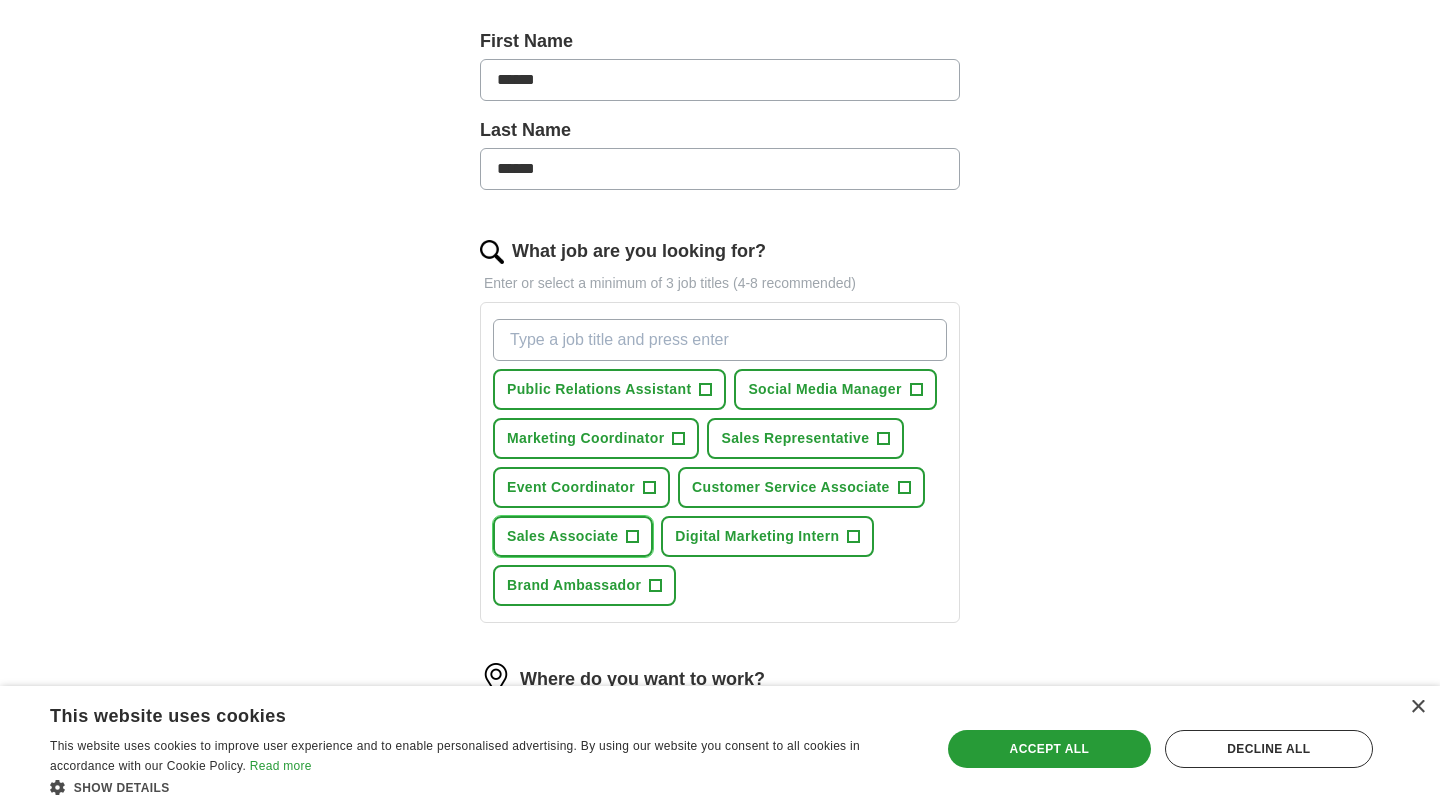 click on "Sales Associate" at bounding box center [562, 536] 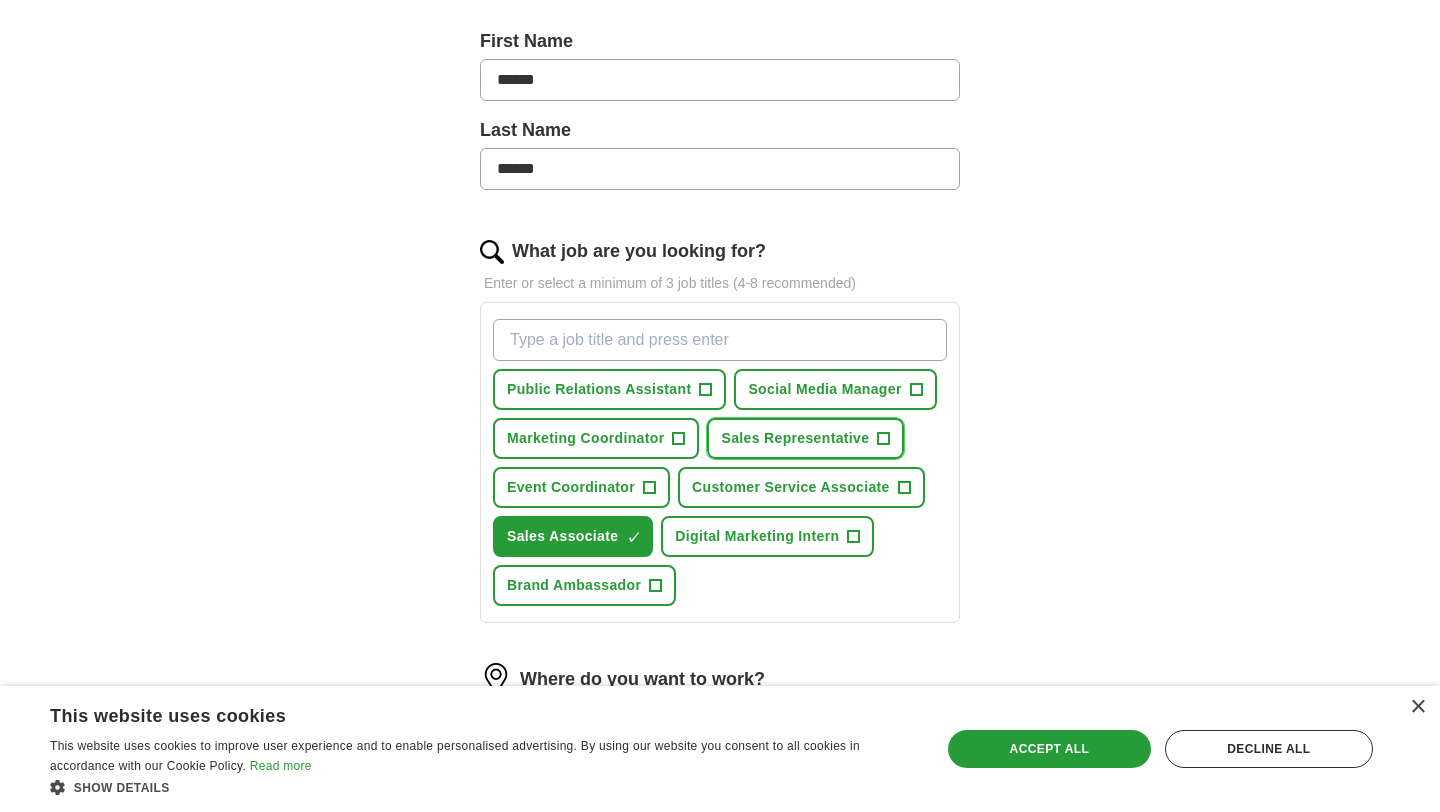 click on "Sales Representative" at bounding box center (795, 438) 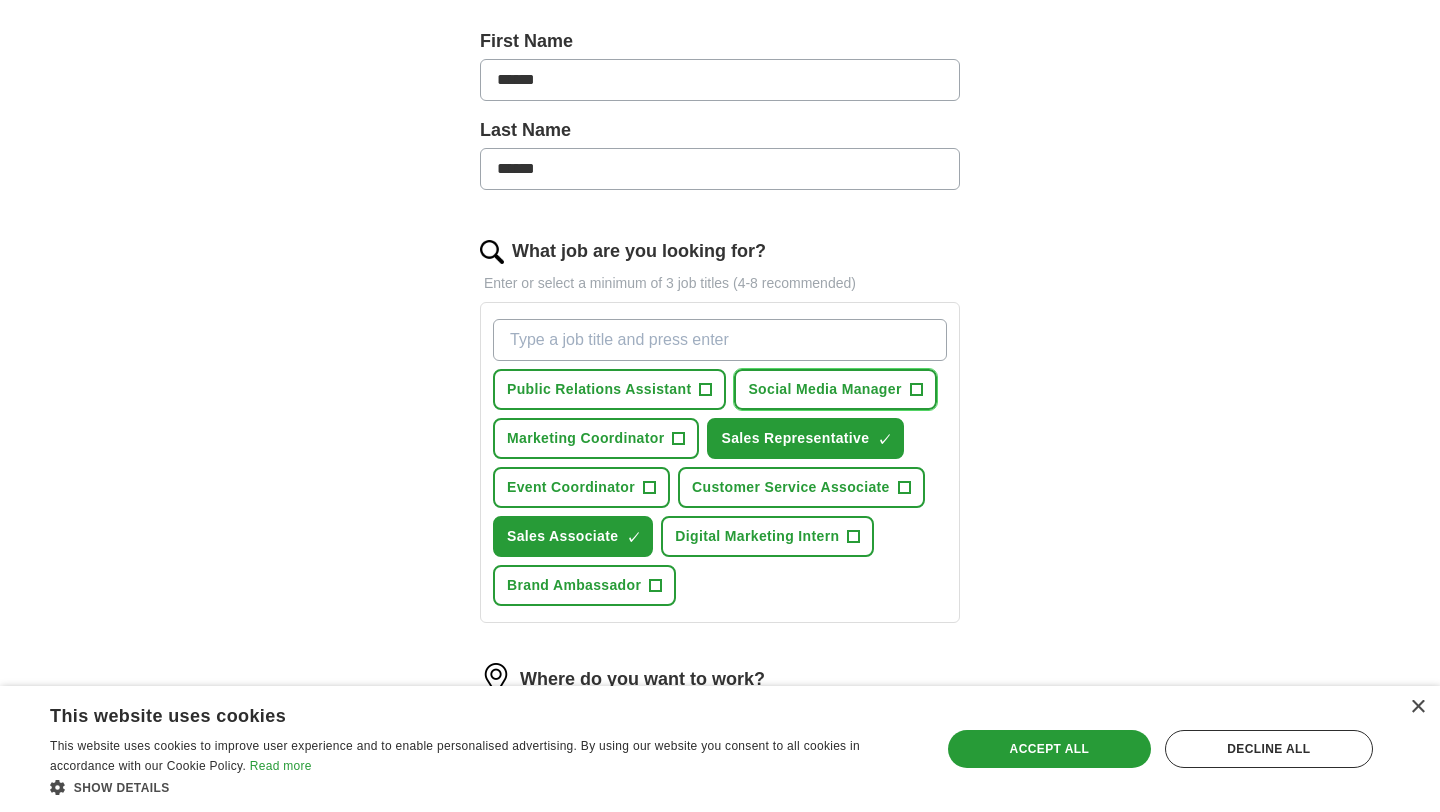 click on "Social Media Manager +" at bounding box center [835, 389] 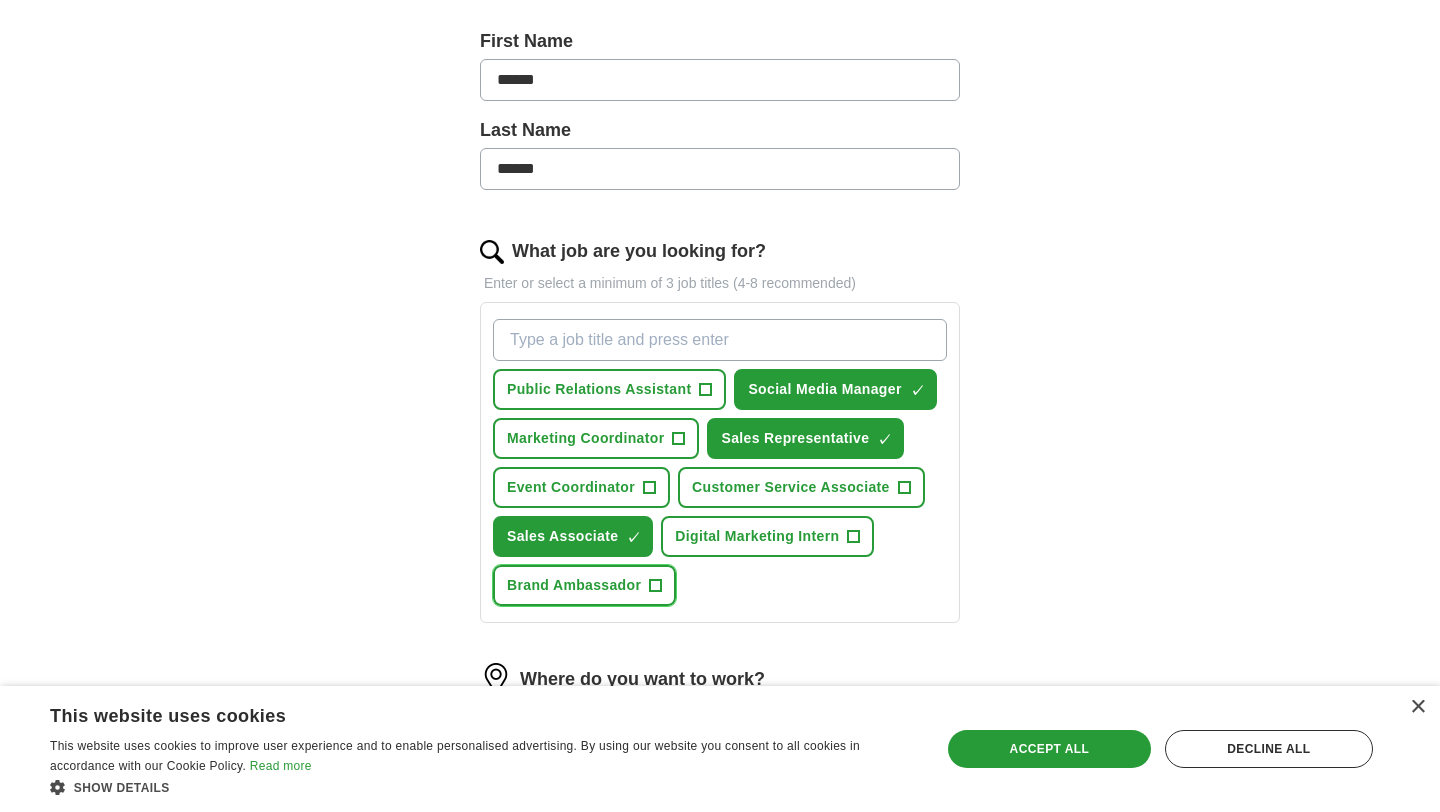 click on "Brand Ambassador" at bounding box center [574, 585] 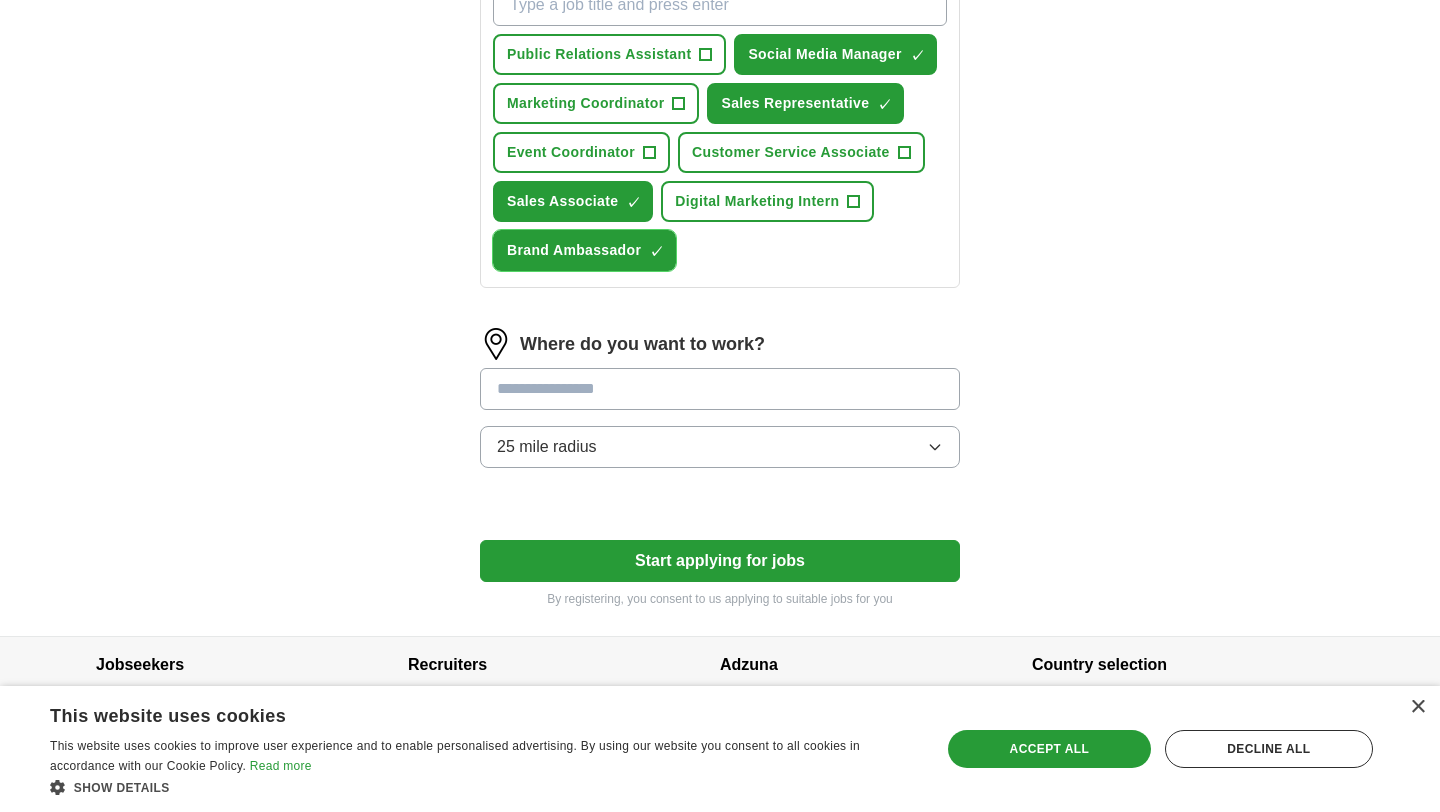 scroll, scrollTop: 795, scrollLeft: 0, axis: vertical 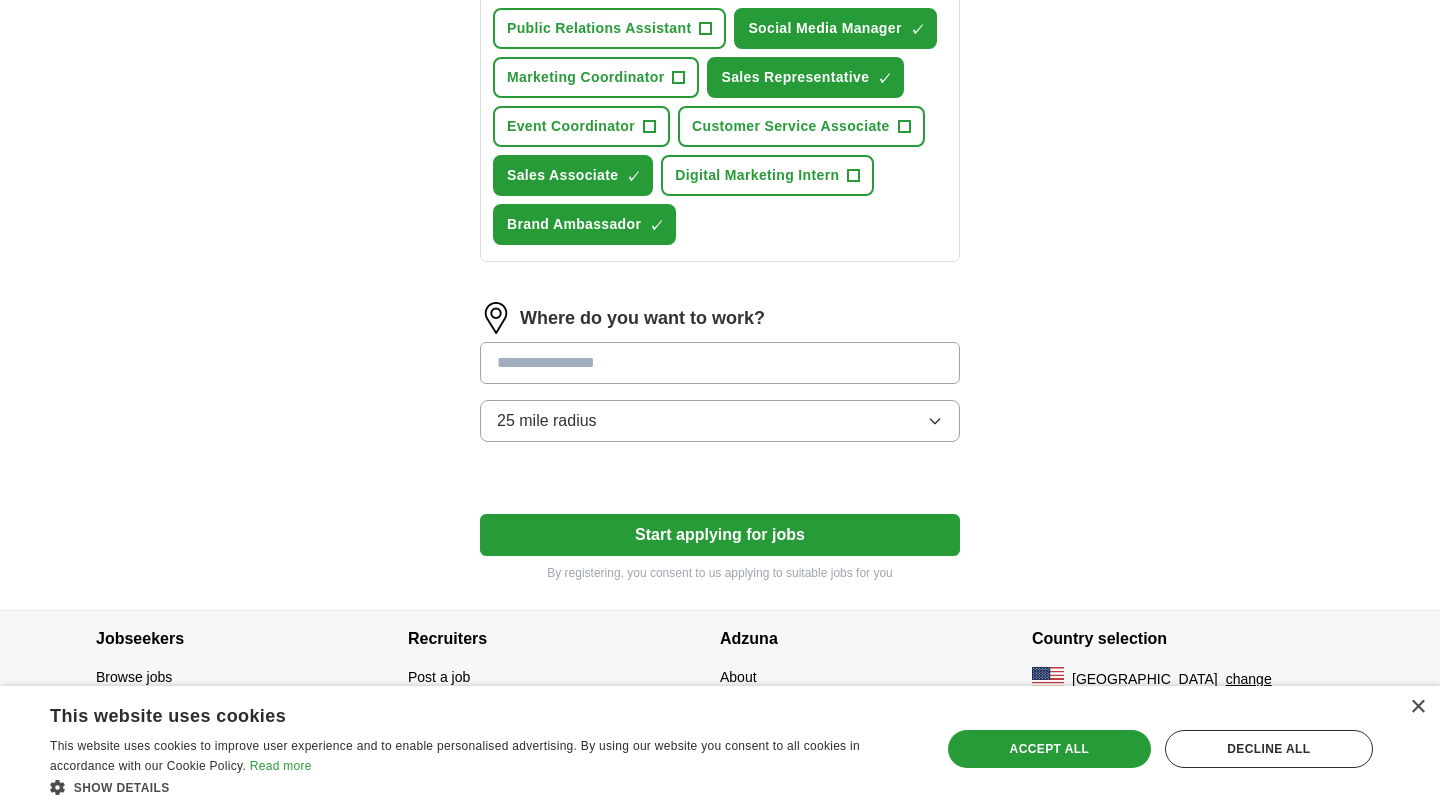 click on "25 mile radius" at bounding box center [720, 421] 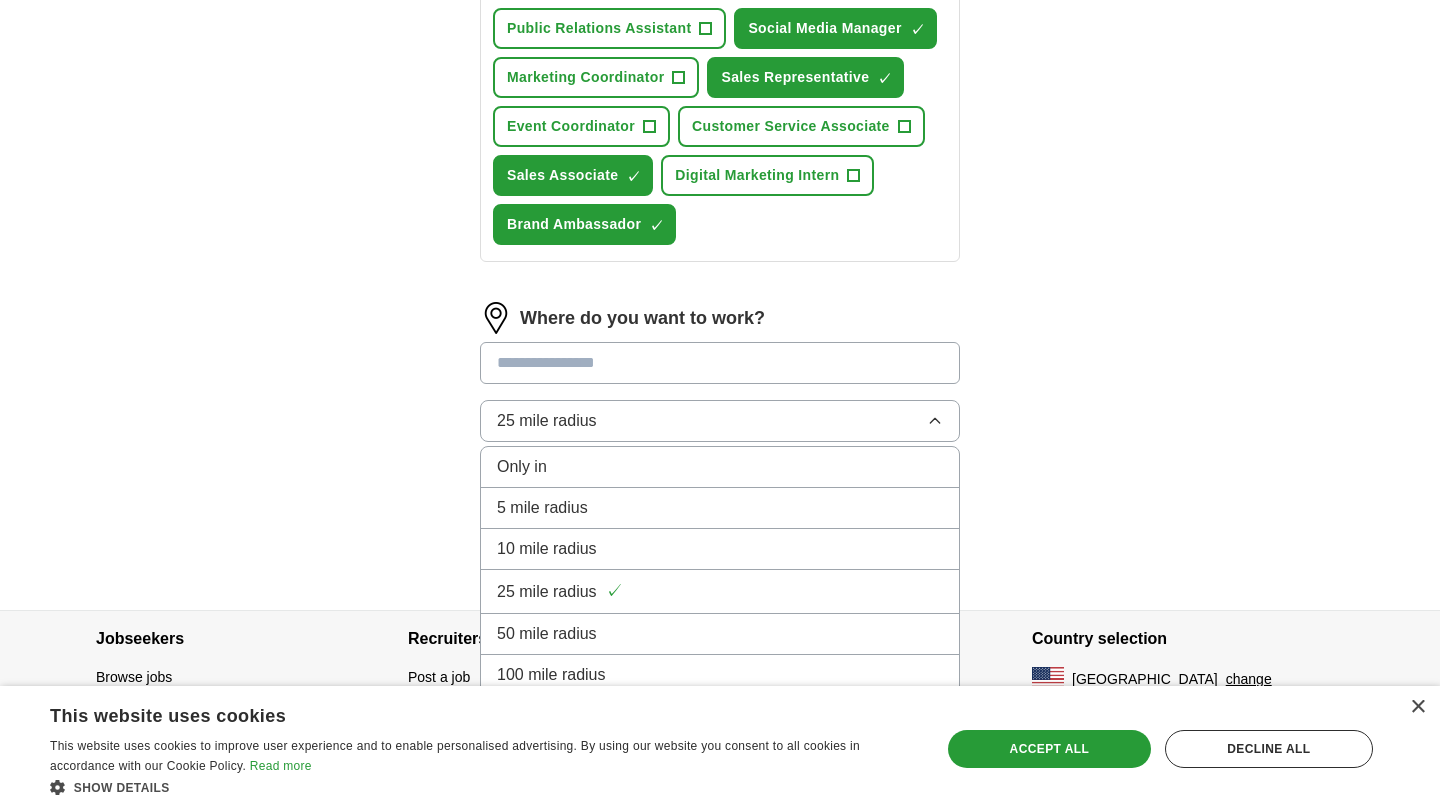 click on "Let  ApplyIQ  do the hard work of searching and applying for jobs. Just tell us what you're looking for, and we'll do the rest. Select a resume [PERSON_NAME] Resume -6-.pdf [DATE] 10:07 Upload a different  resume By uploading your  resume  you agree to our   T&Cs   and   Privacy Notice . First Name ****** Last Name ****** What job are you looking for? Enter or select a minimum of 3 job titles (4-8 recommended) Public Relations Assistant + Social Media Manager ✓ × Marketing Coordinator + Sales Representative ✓ × Event Coordinator + Customer Service Associate + Sales Associate ✓ × Digital Marketing Intern + Brand Ambassador ✓ × Where do you want to work? 25 mile radius Only in 5 mile radius 10 mile radius 25 mile radius ✓ 50 mile radius 100 mile radius Start applying for jobs By registering, you consent to us applying to suitable jobs for you" at bounding box center [720, -6] 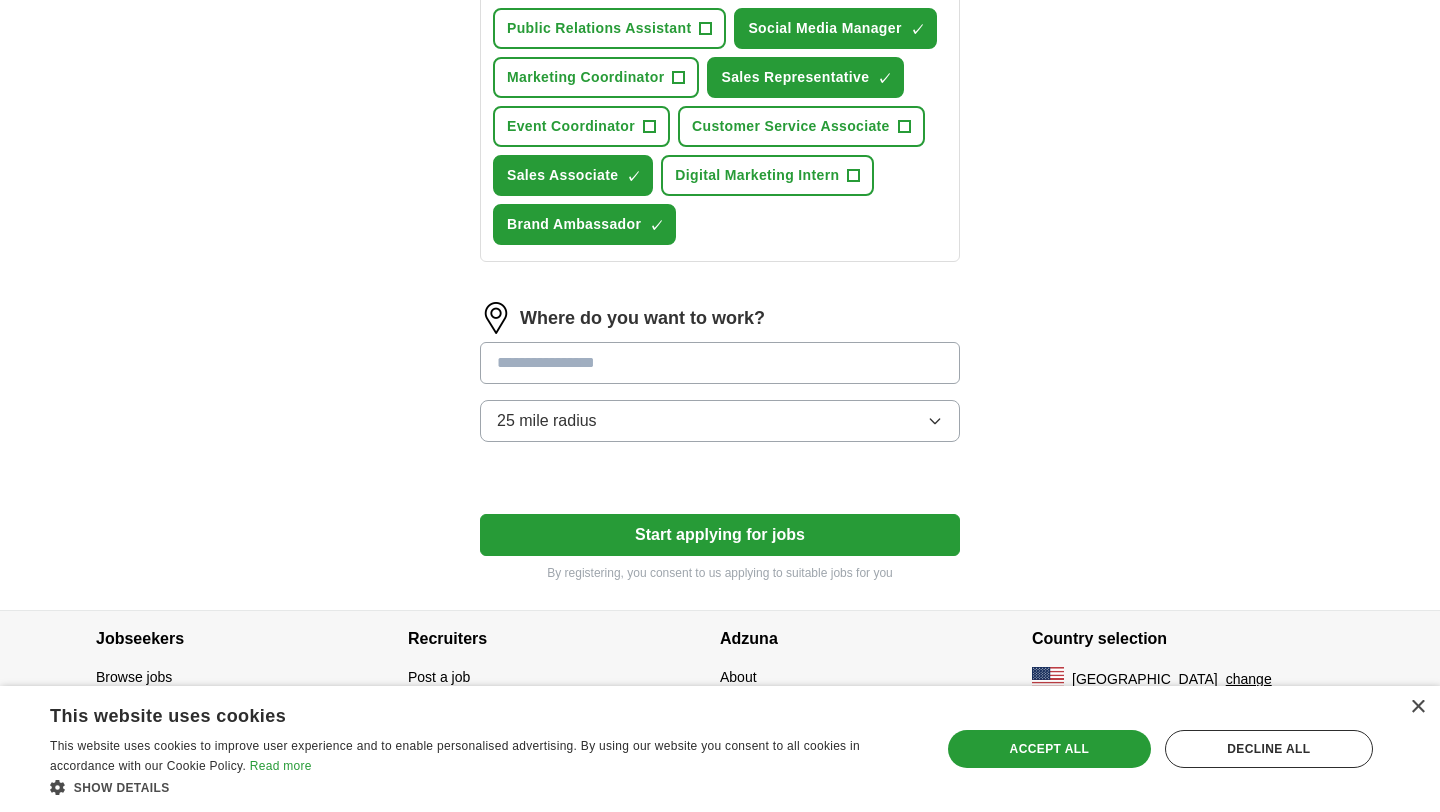click on "Where do you want to work? 25 mile radius" at bounding box center (720, 380) 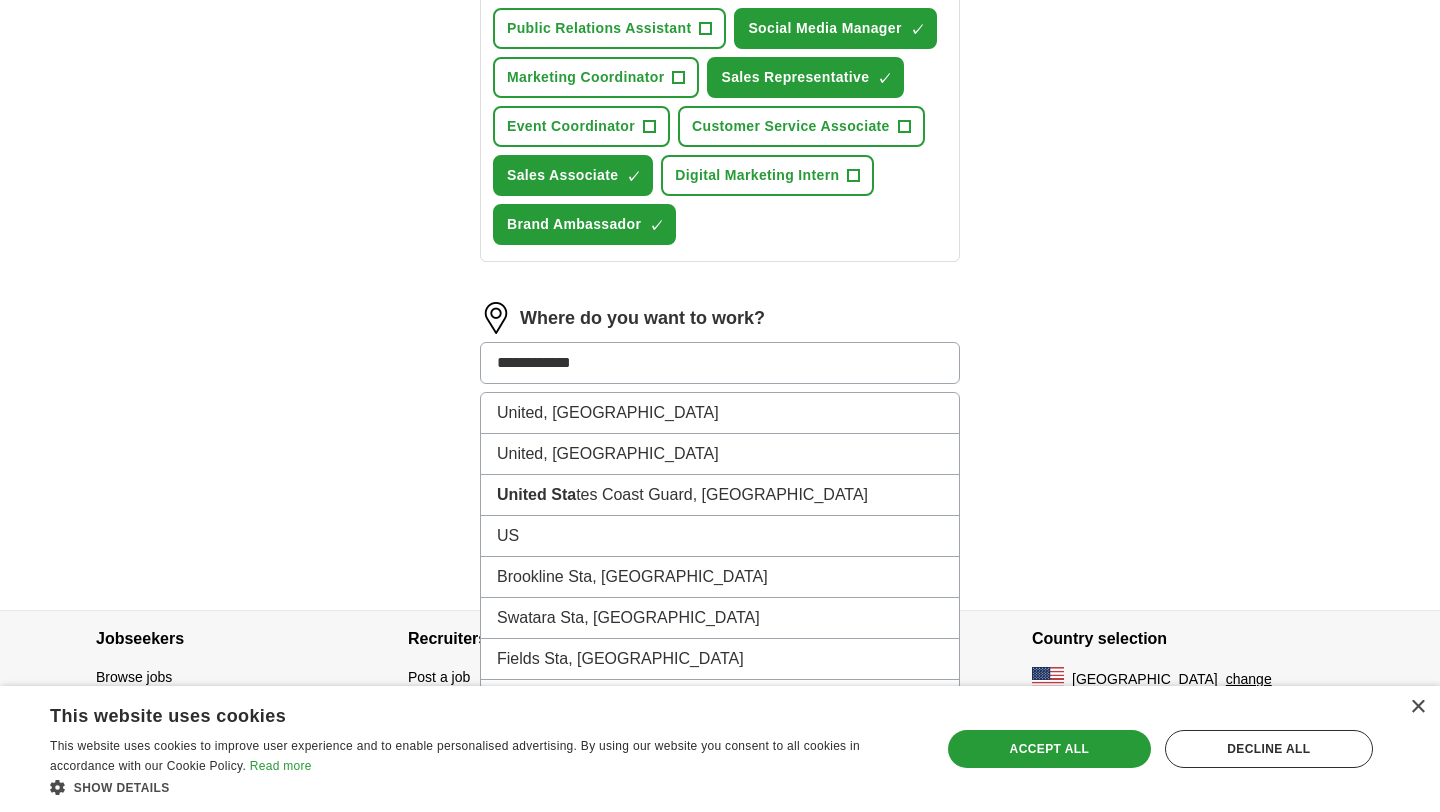 type on "**********" 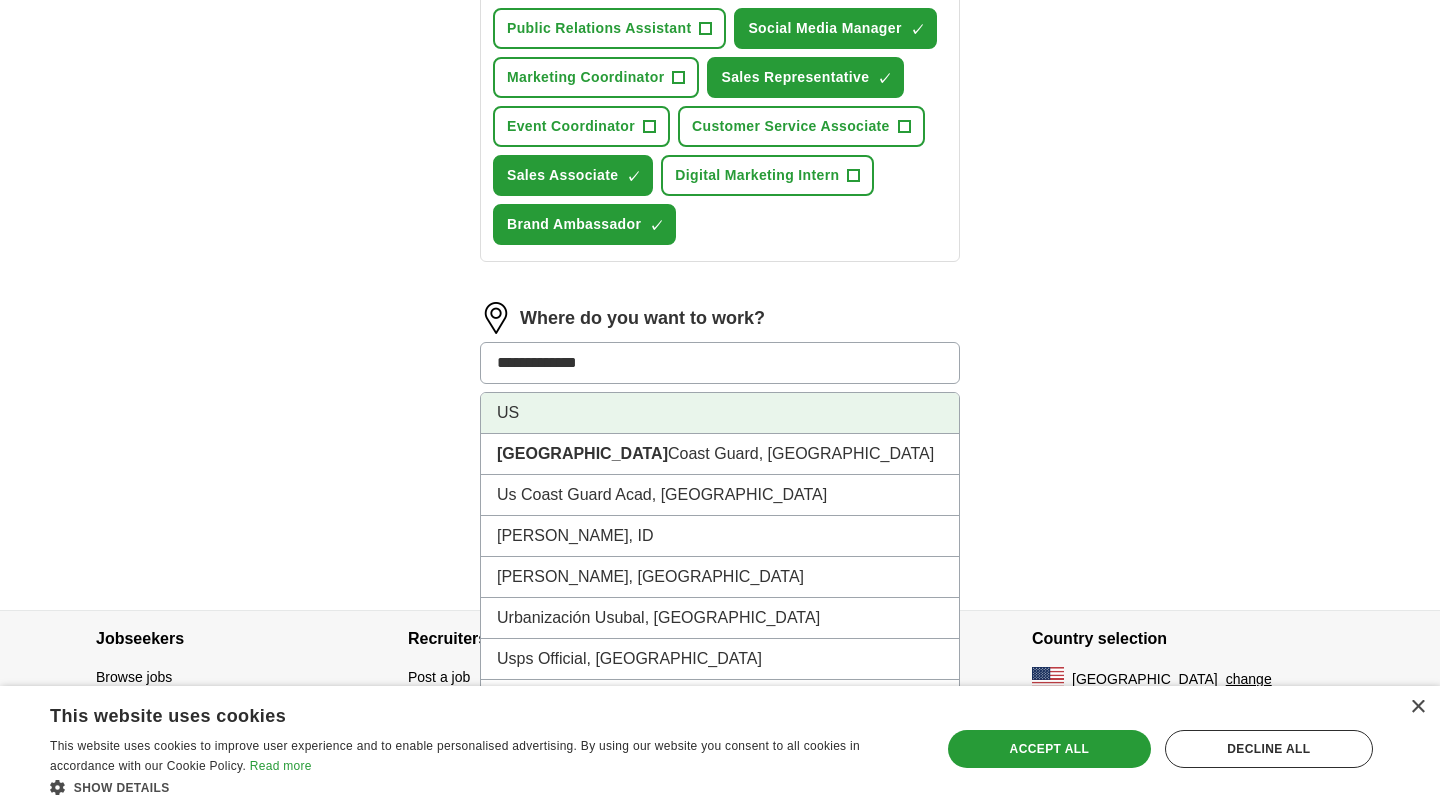 click on "US" at bounding box center (720, 413) 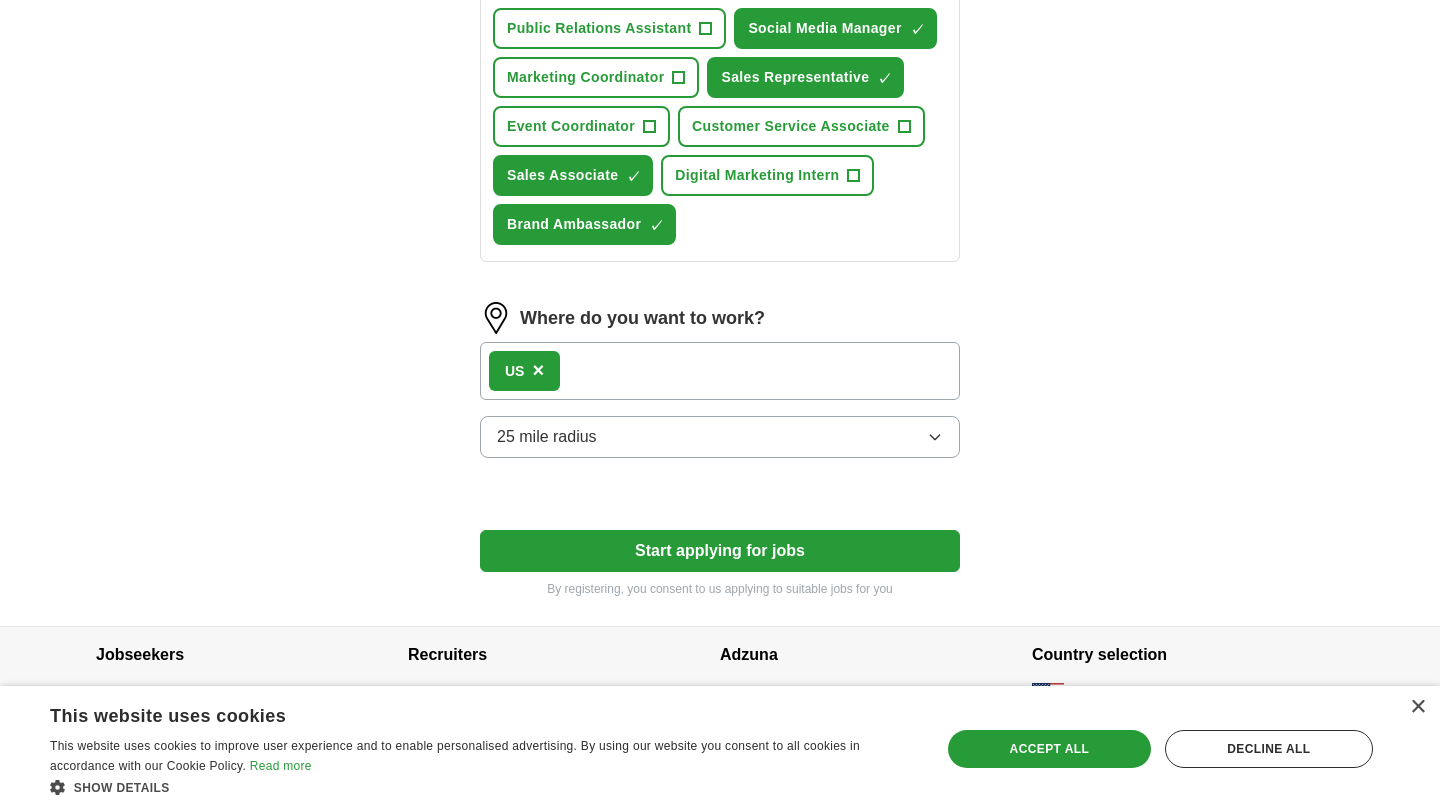 click 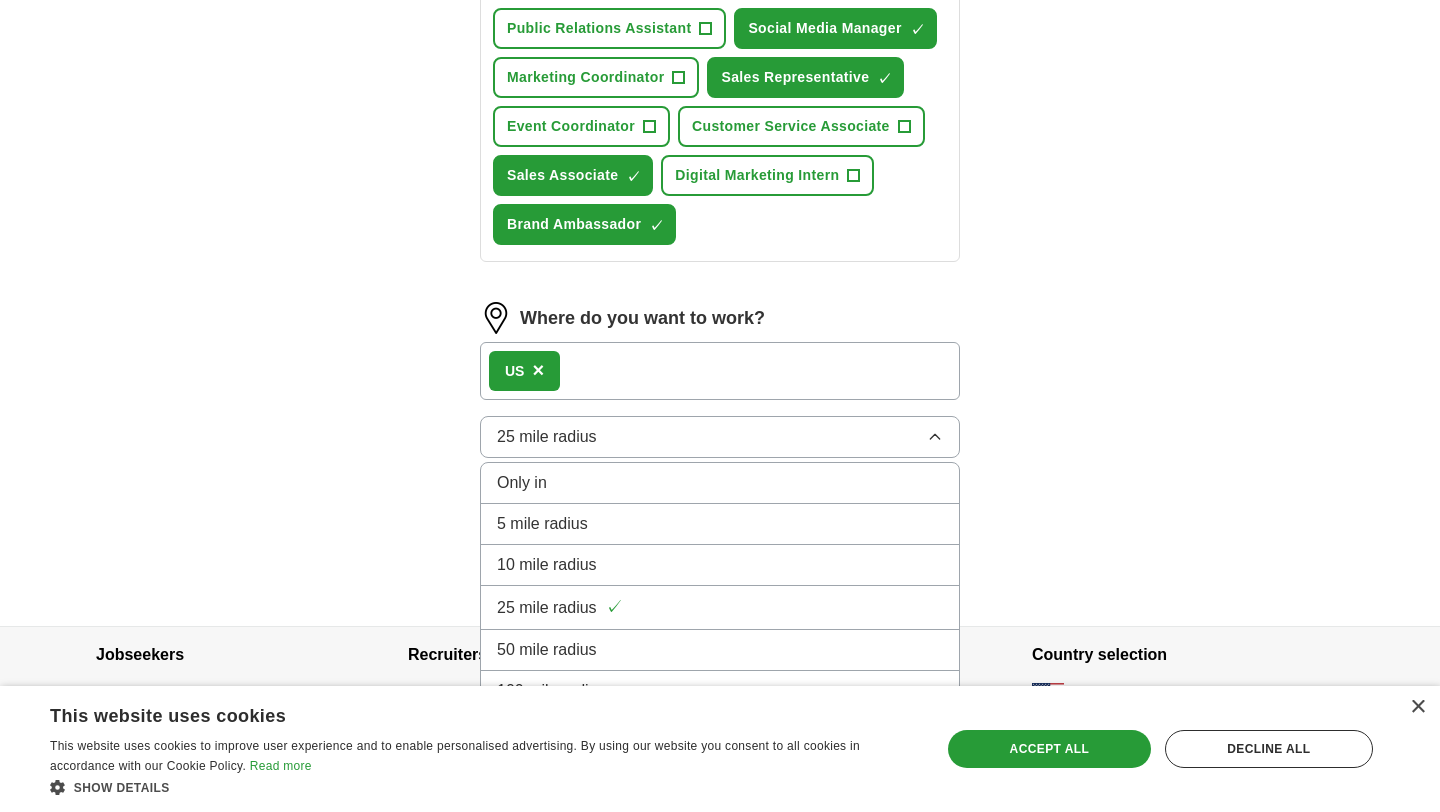 scroll, scrollTop: 811, scrollLeft: 0, axis: vertical 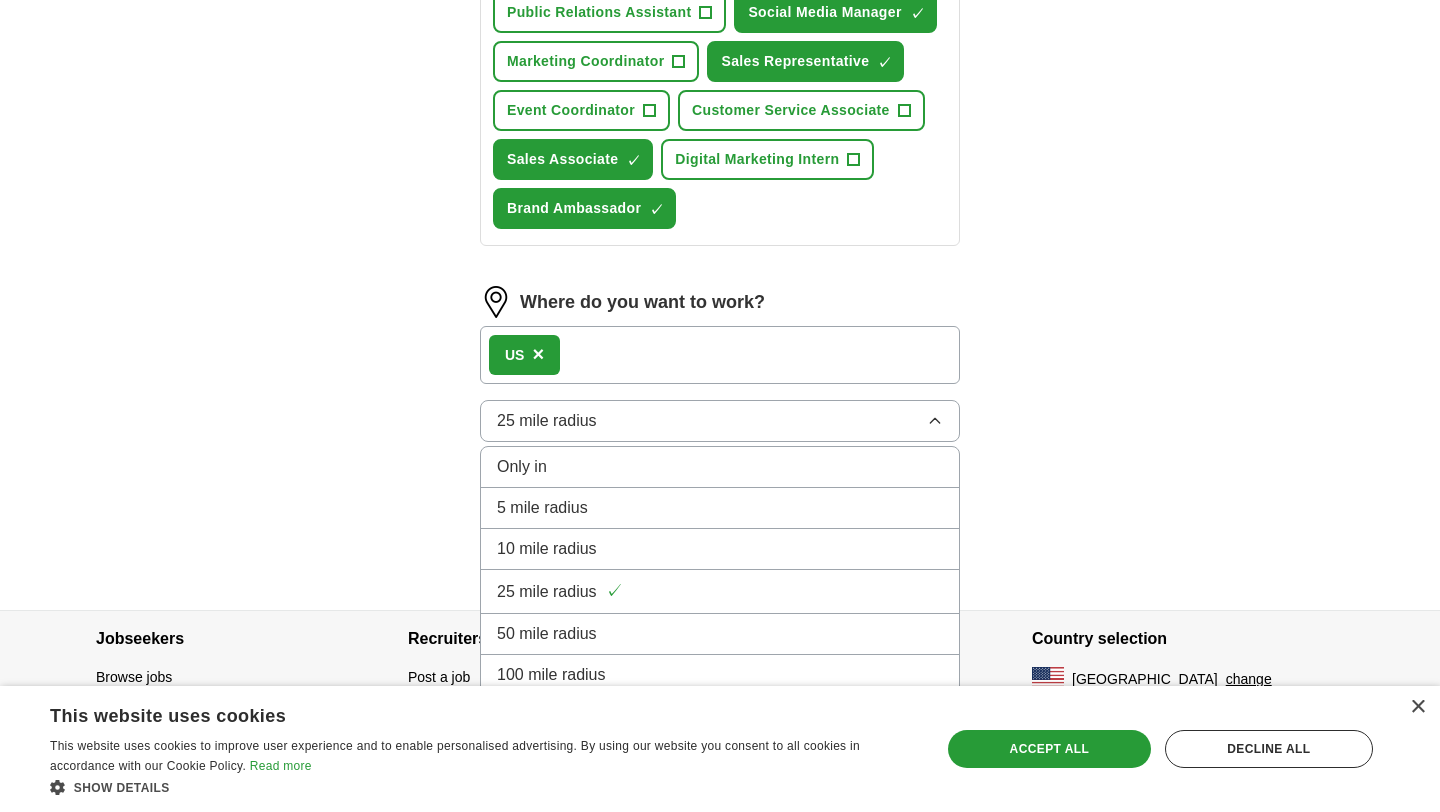 click on "Only in" at bounding box center (720, 467) 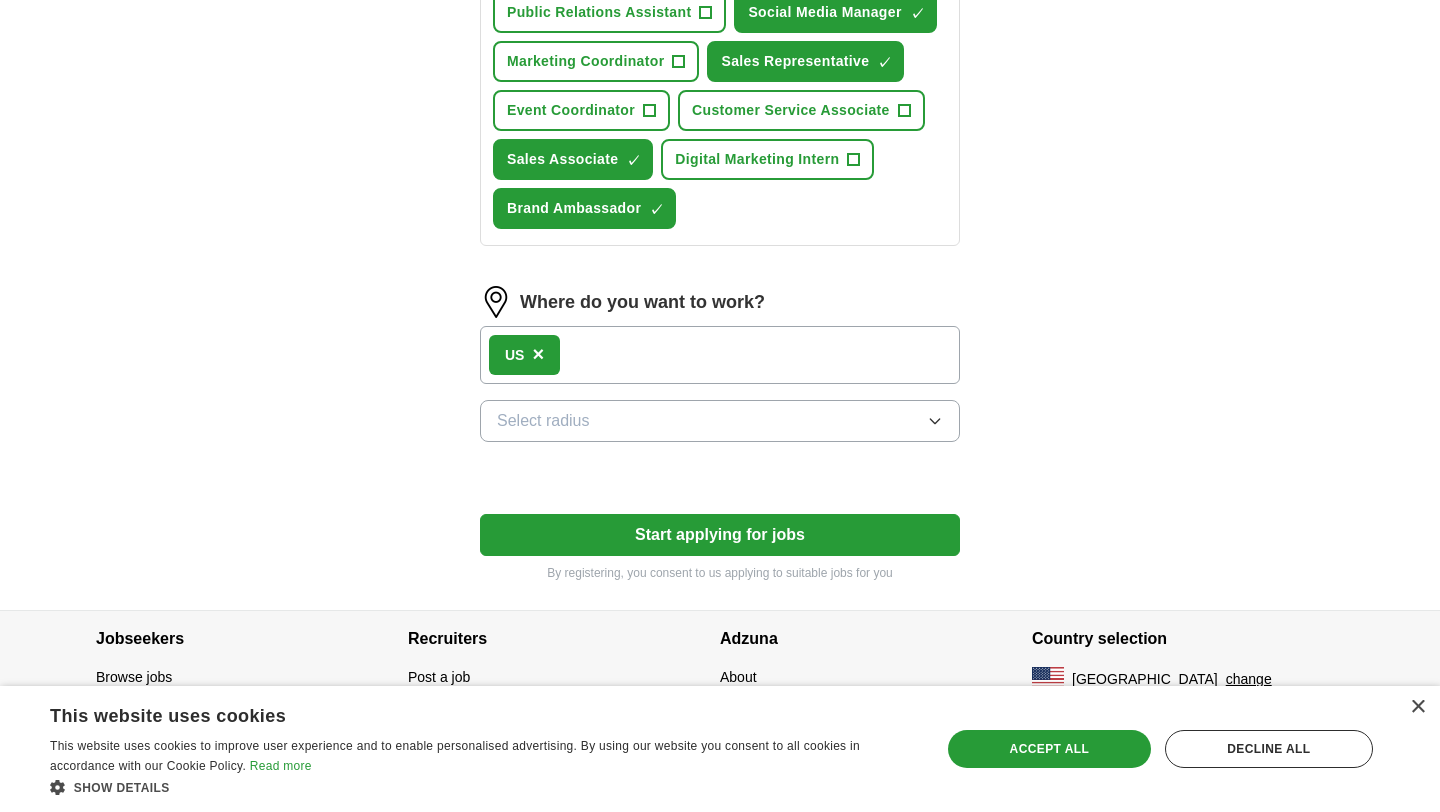 click on "Start applying for jobs" at bounding box center (720, 535) 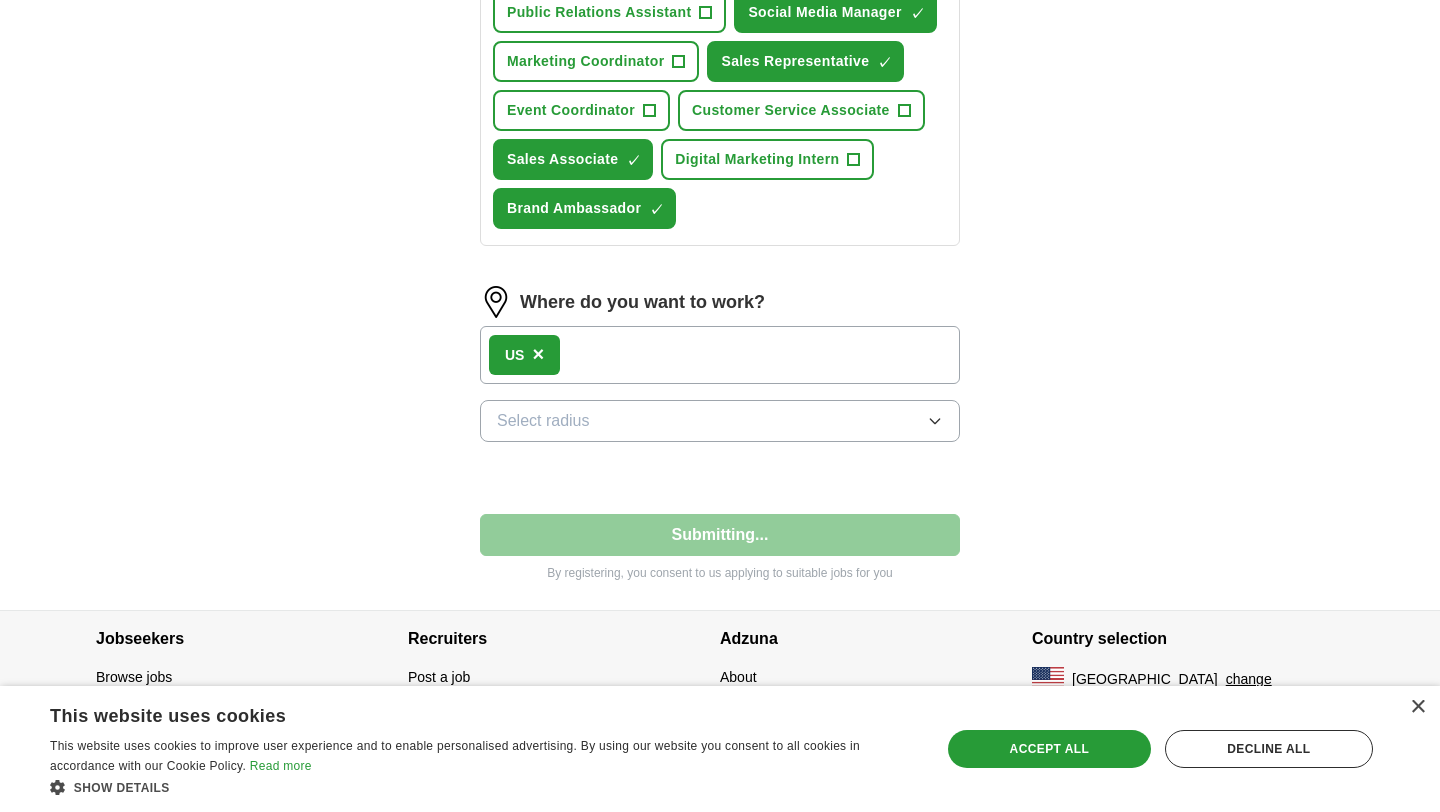 select on "**" 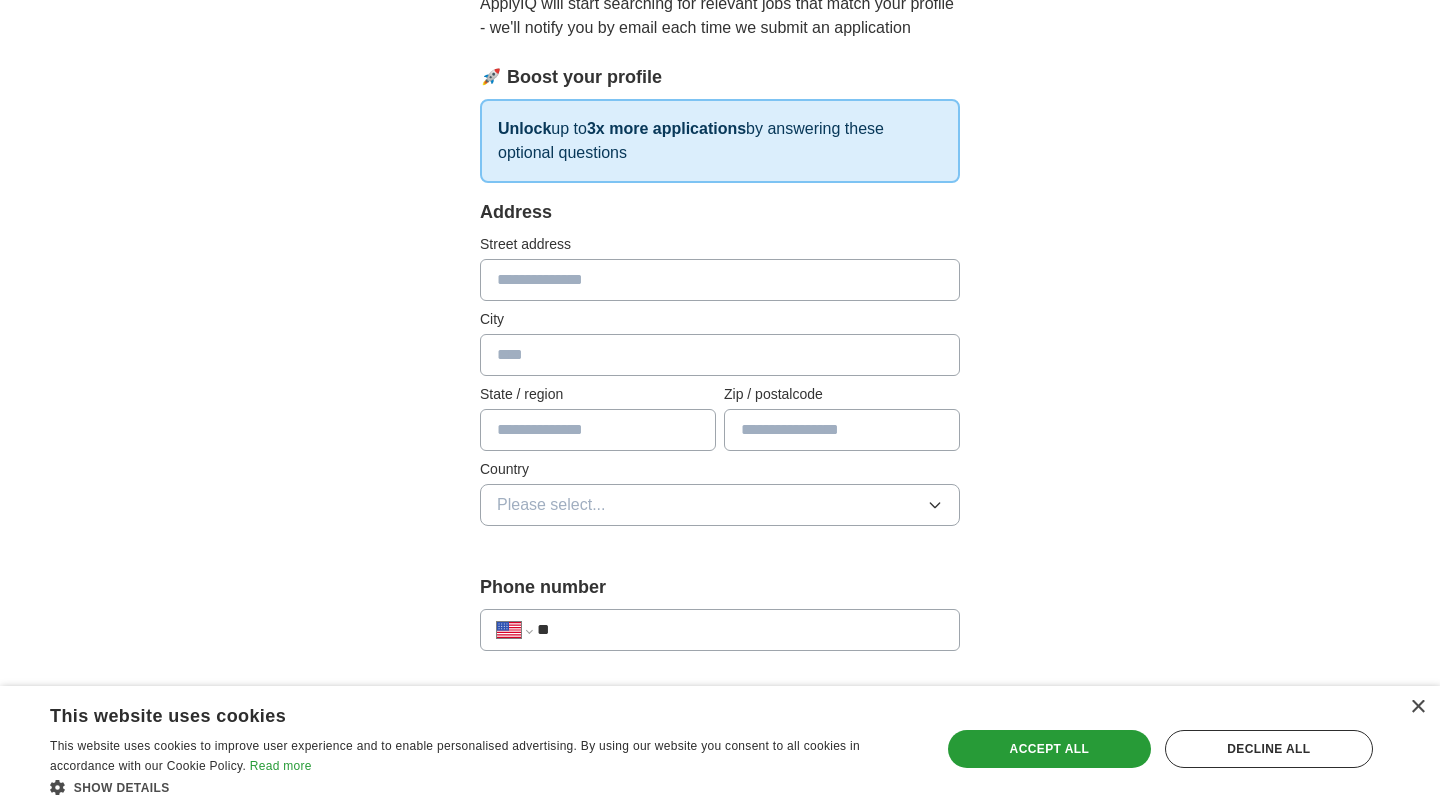 scroll, scrollTop: 252, scrollLeft: 0, axis: vertical 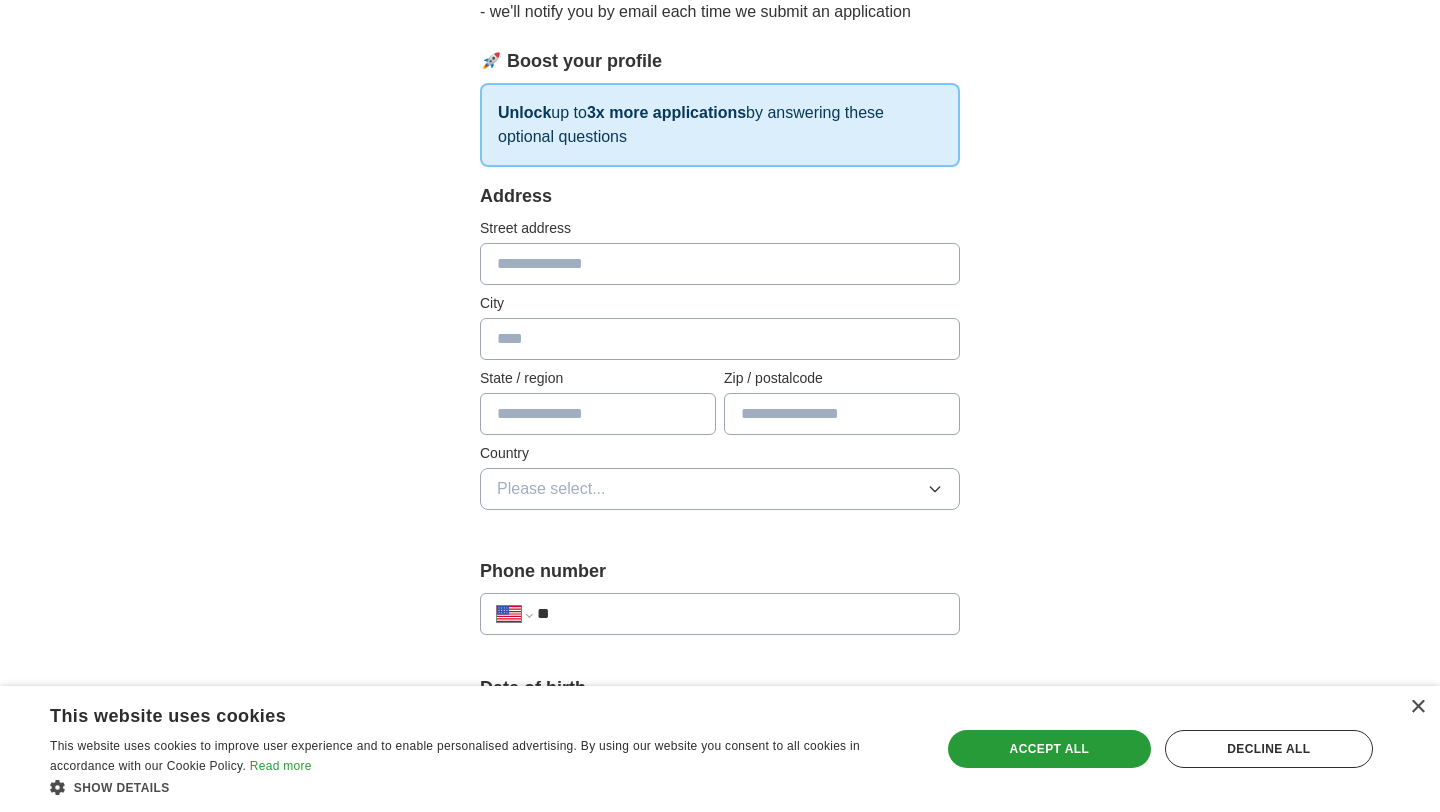 click at bounding box center (720, 264) 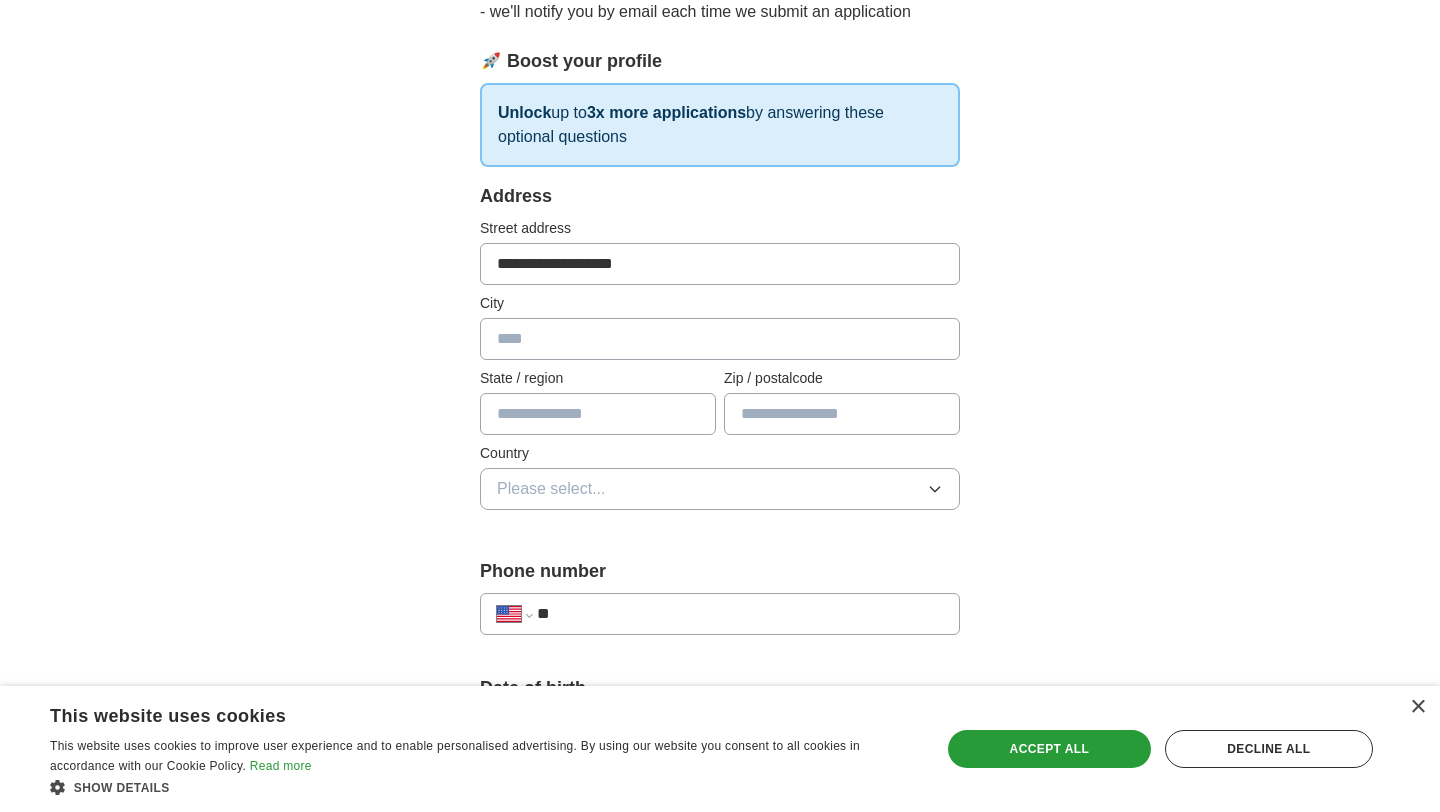 type on "**********" 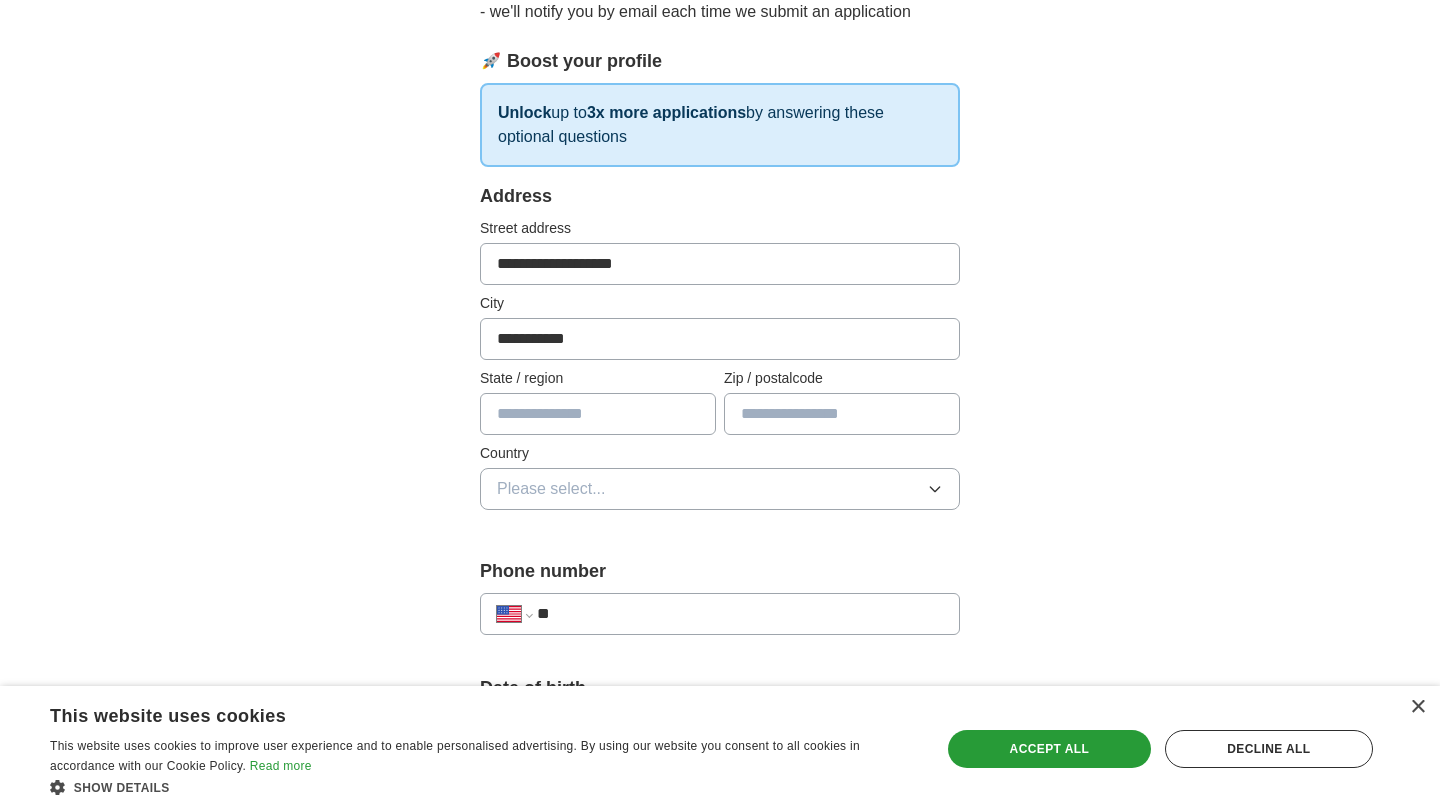 type on "**********" 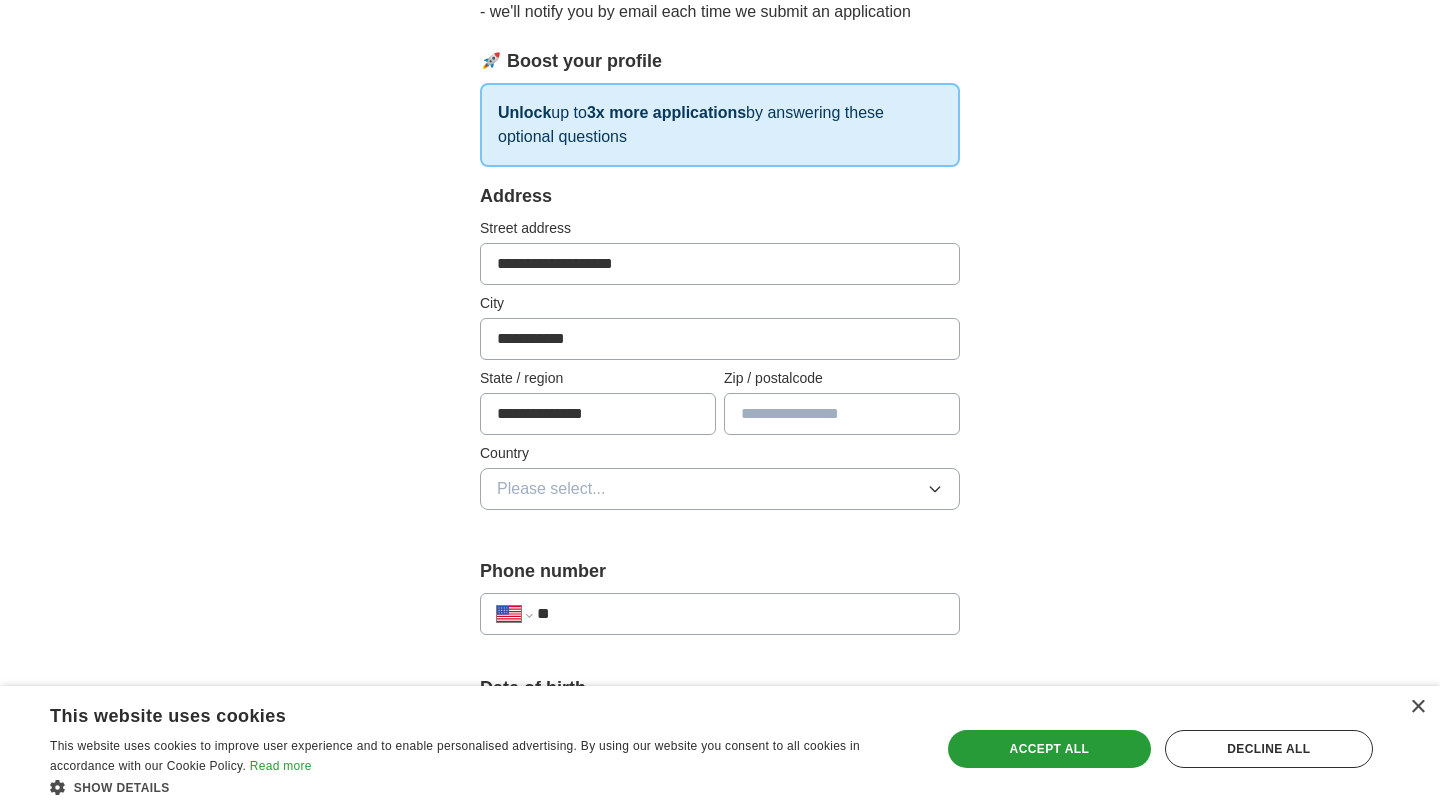 type on "*****" 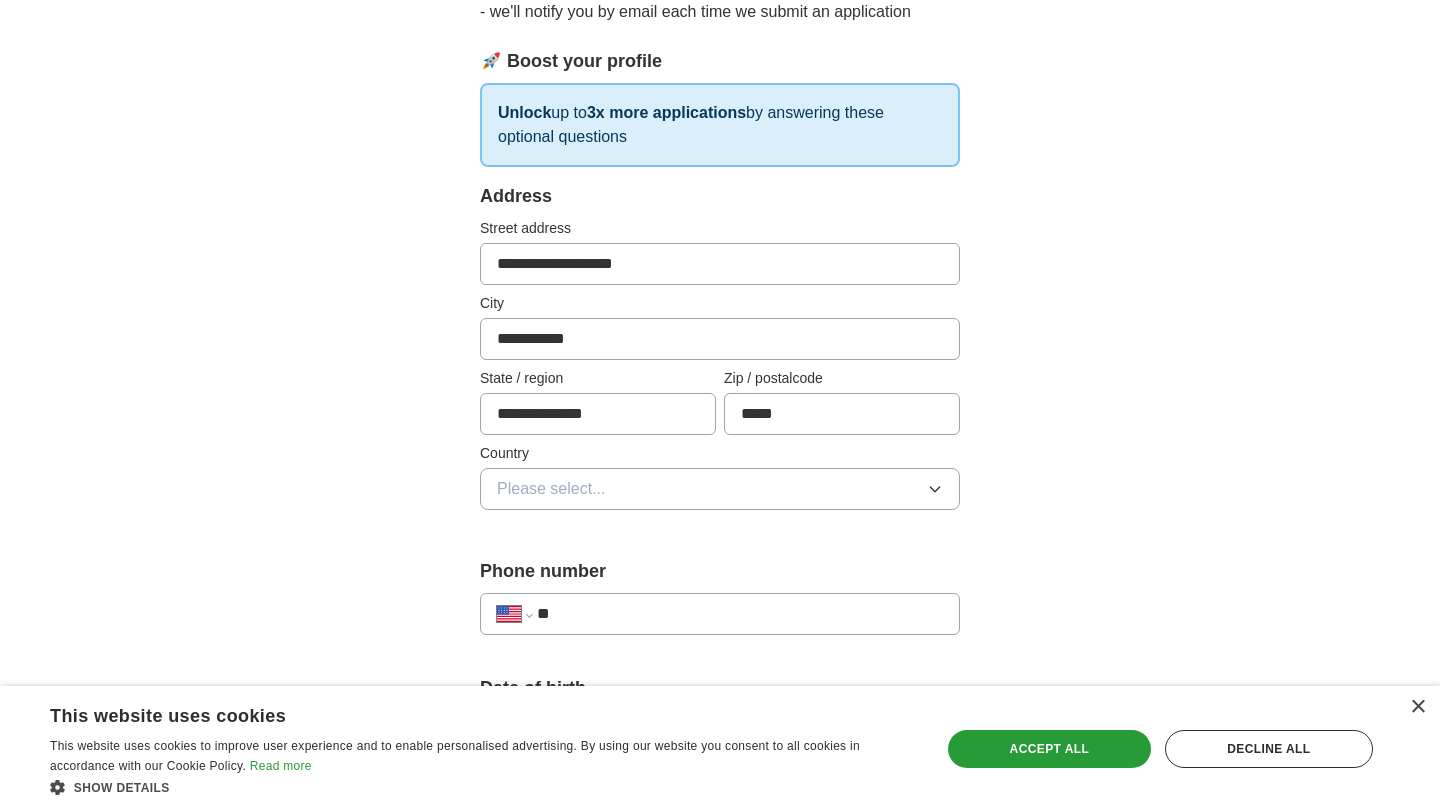 click on "**********" at bounding box center [720, 719] 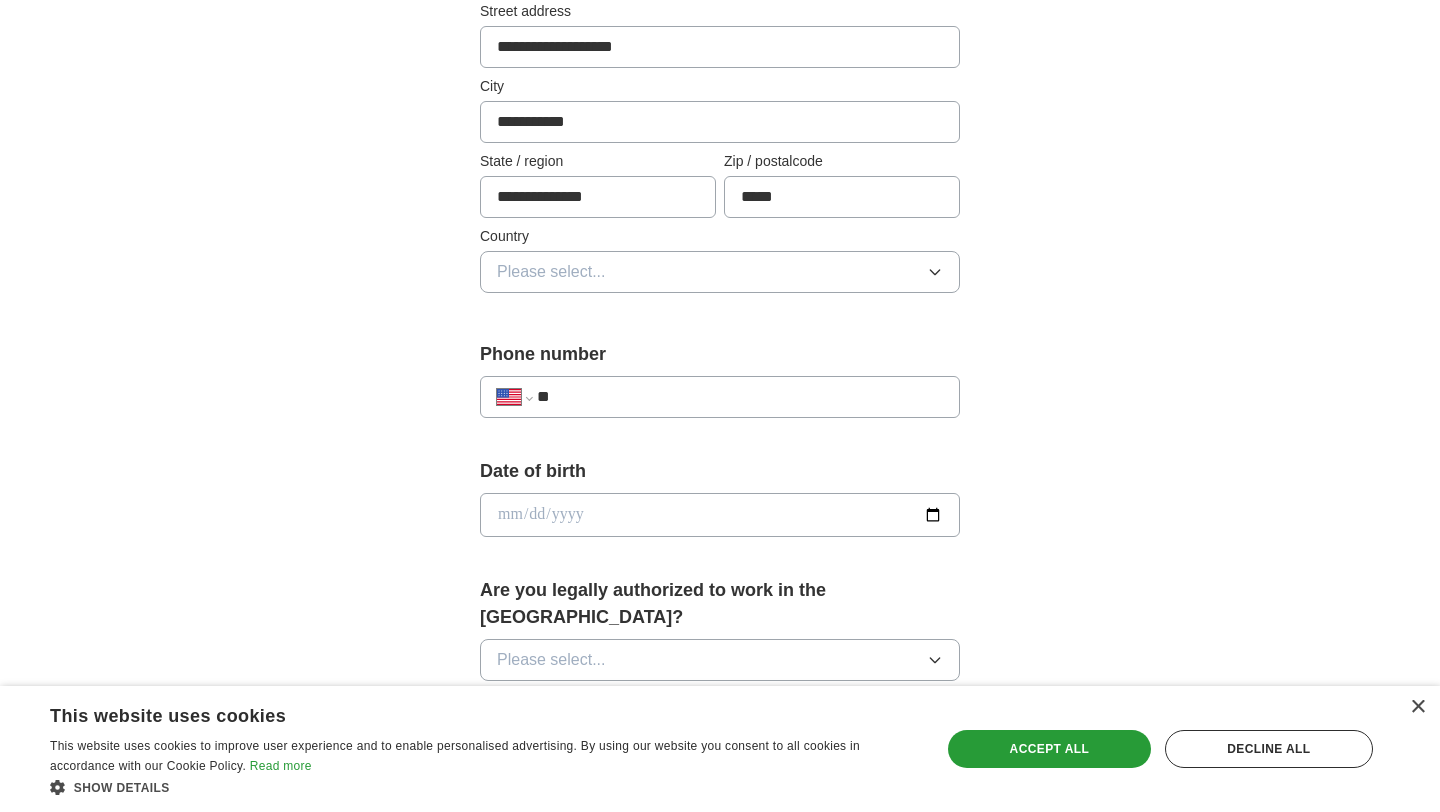 scroll, scrollTop: 505, scrollLeft: 0, axis: vertical 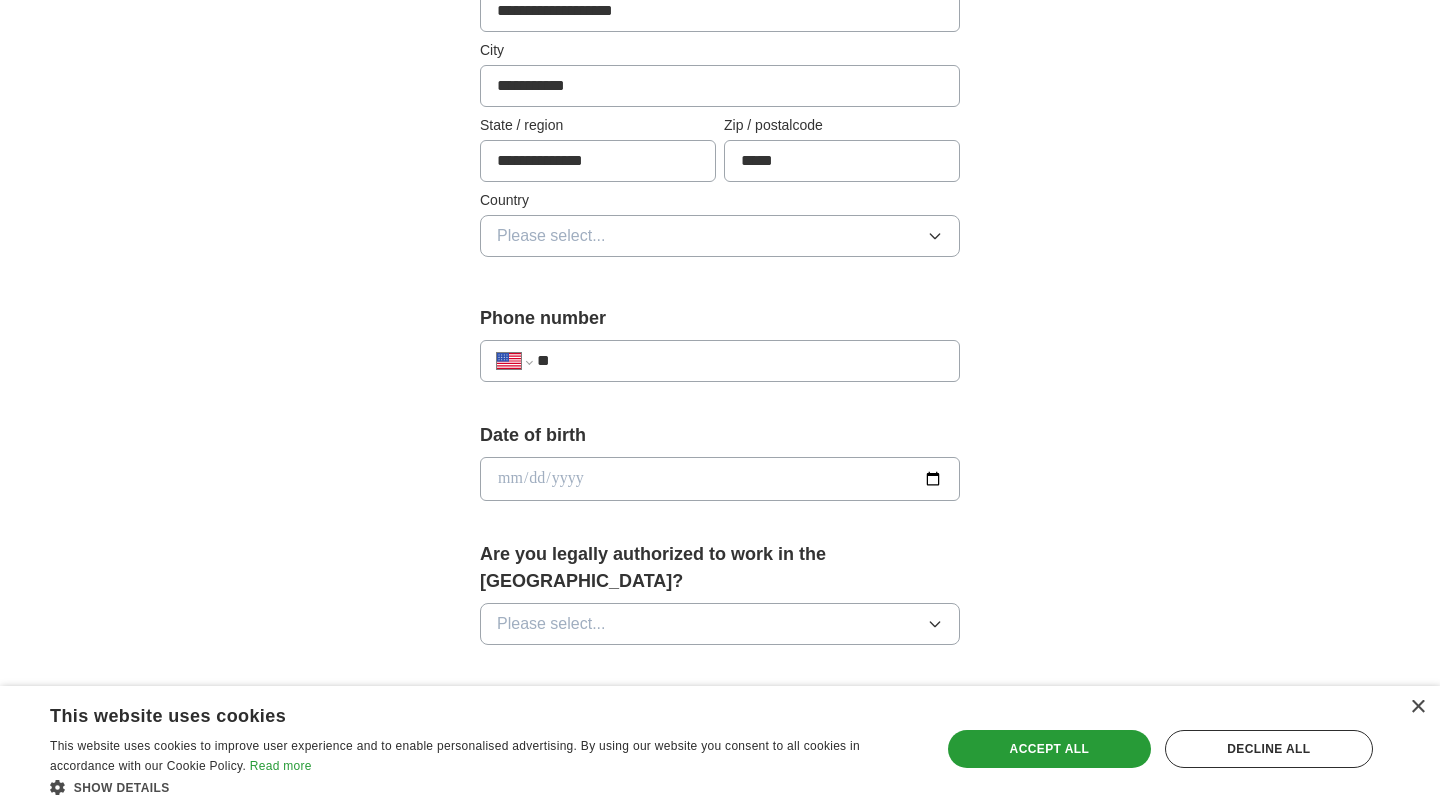 click on "Please select..." at bounding box center (720, 236) 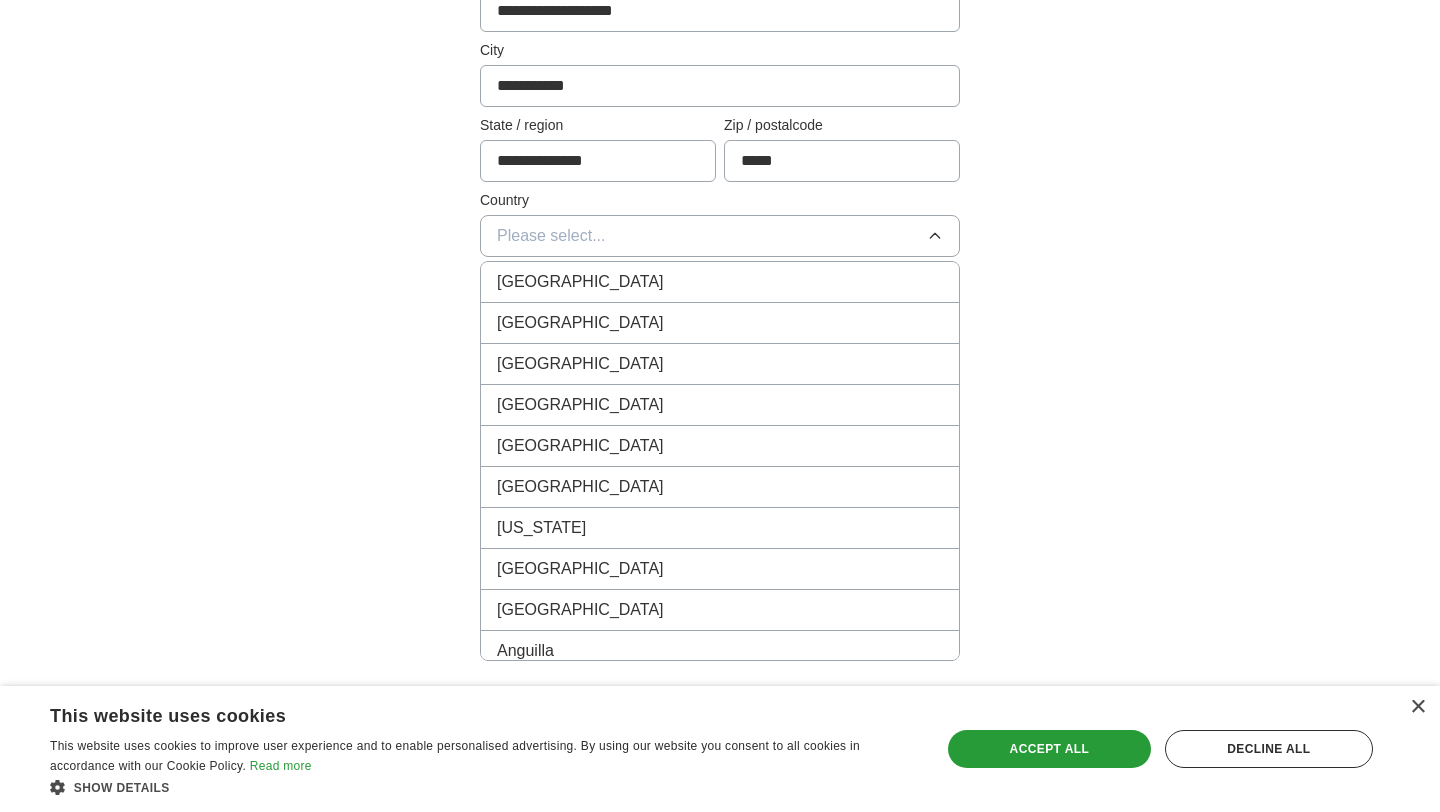 click on "[GEOGRAPHIC_DATA]" at bounding box center (720, 282) 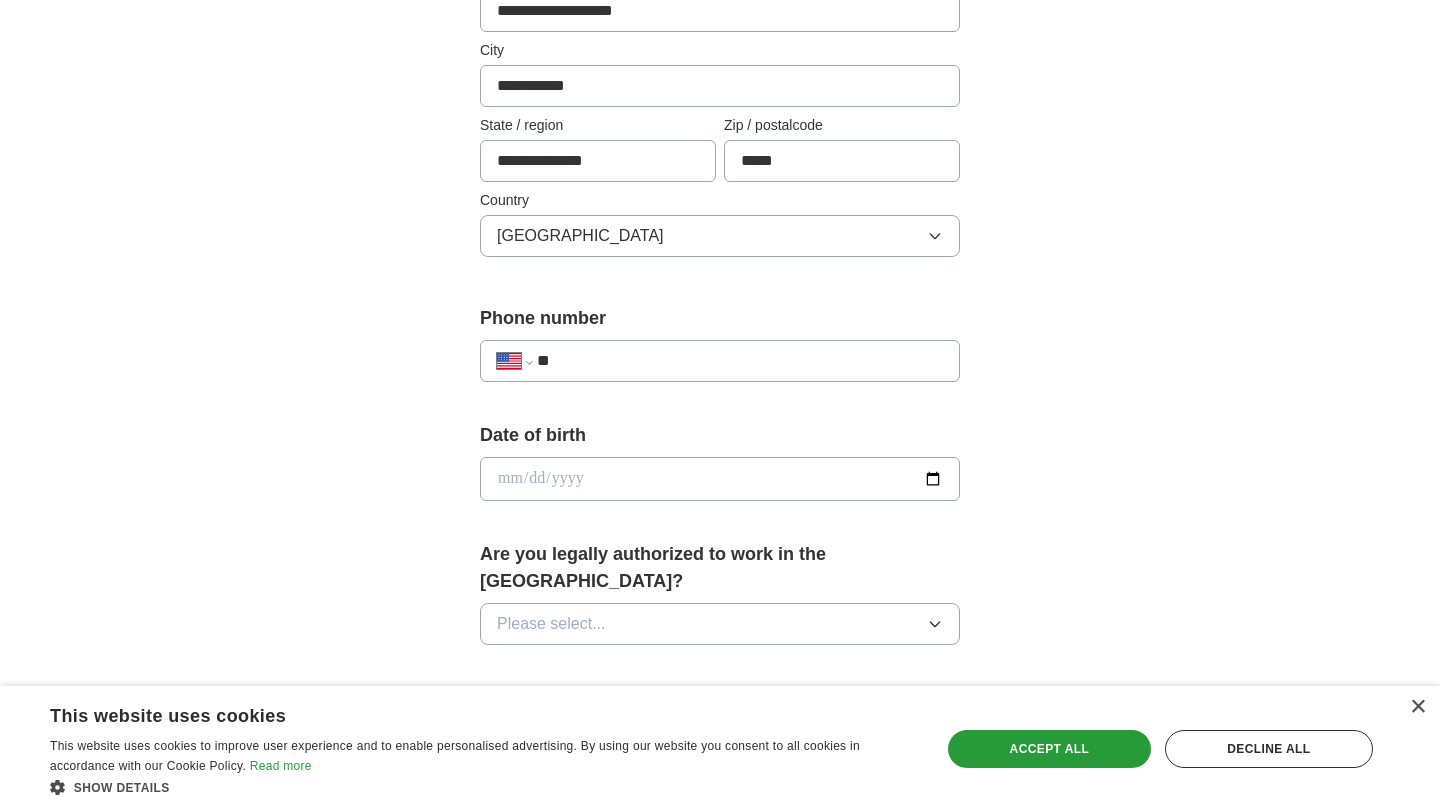 click on "[GEOGRAPHIC_DATA]" at bounding box center (720, 236) 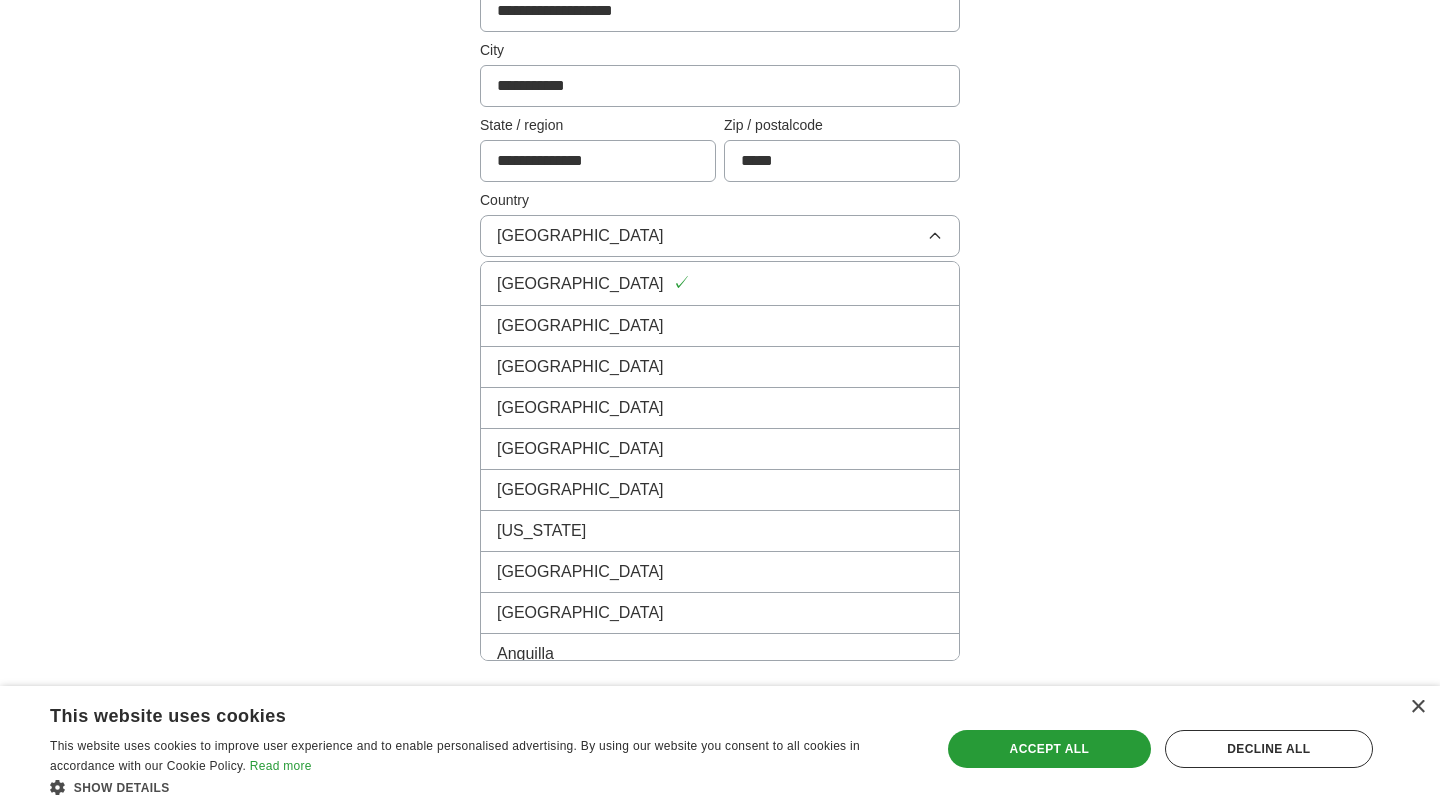 click on "[GEOGRAPHIC_DATA]" at bounding box center (720, 326) 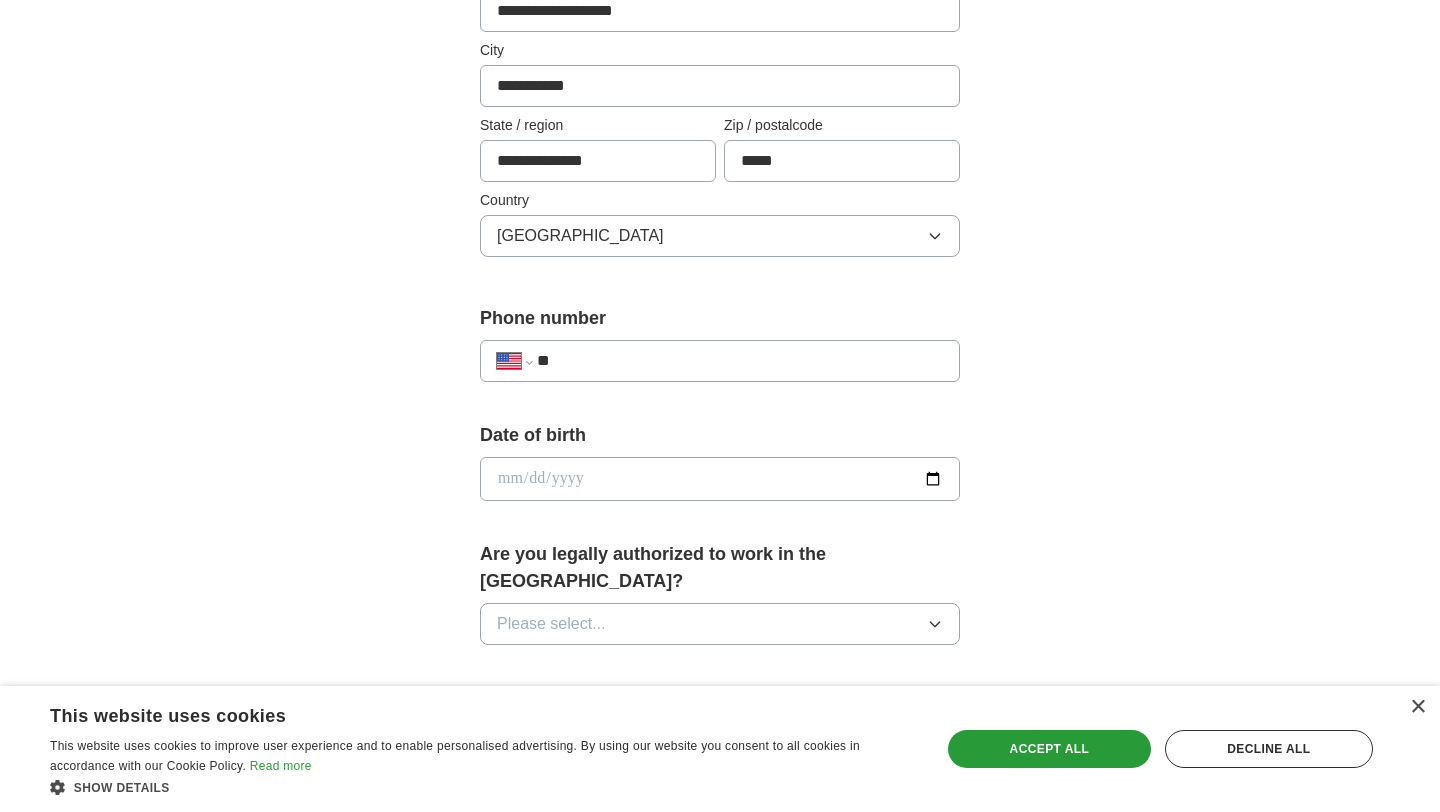 click on "**" at bounding box center (740, 361) 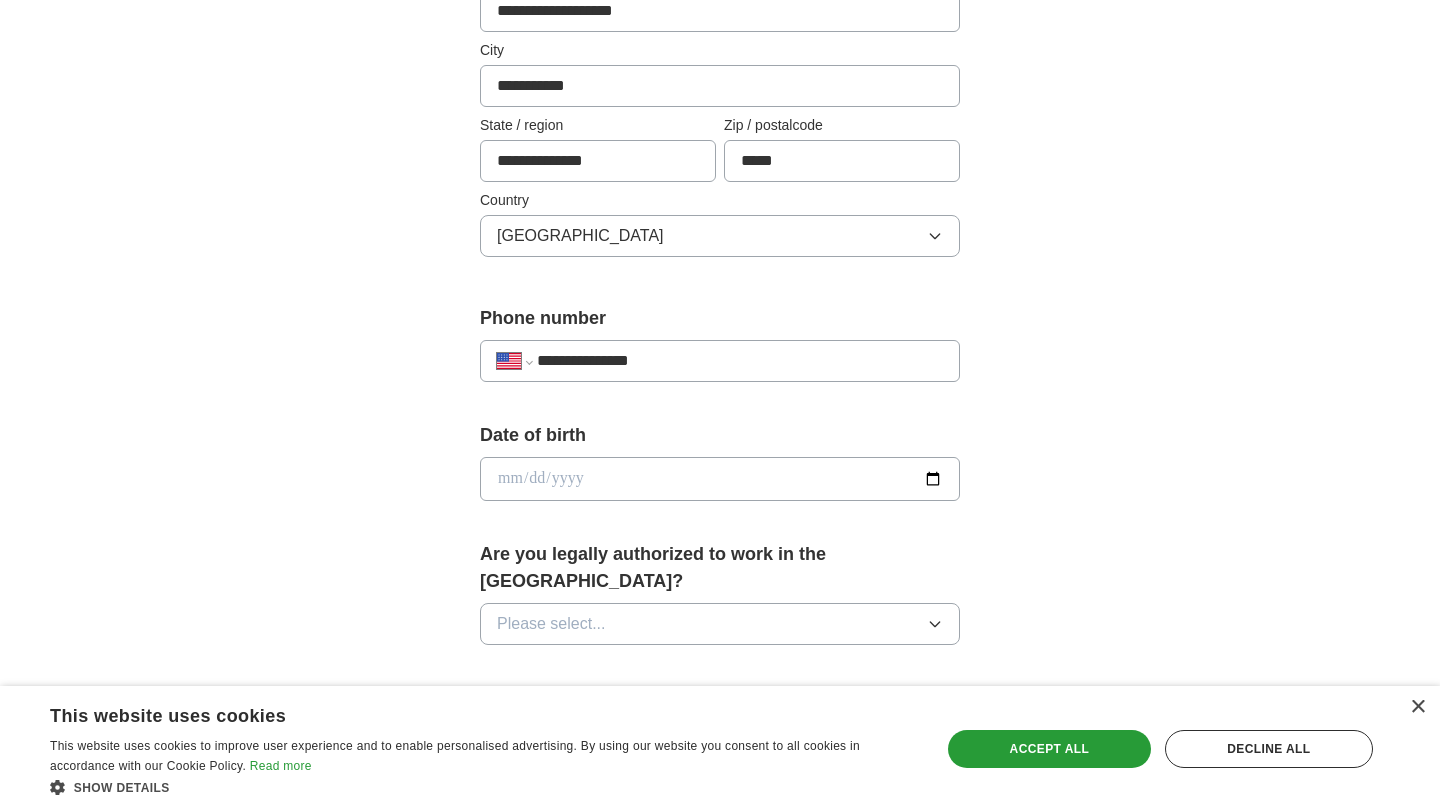 type on "**********" 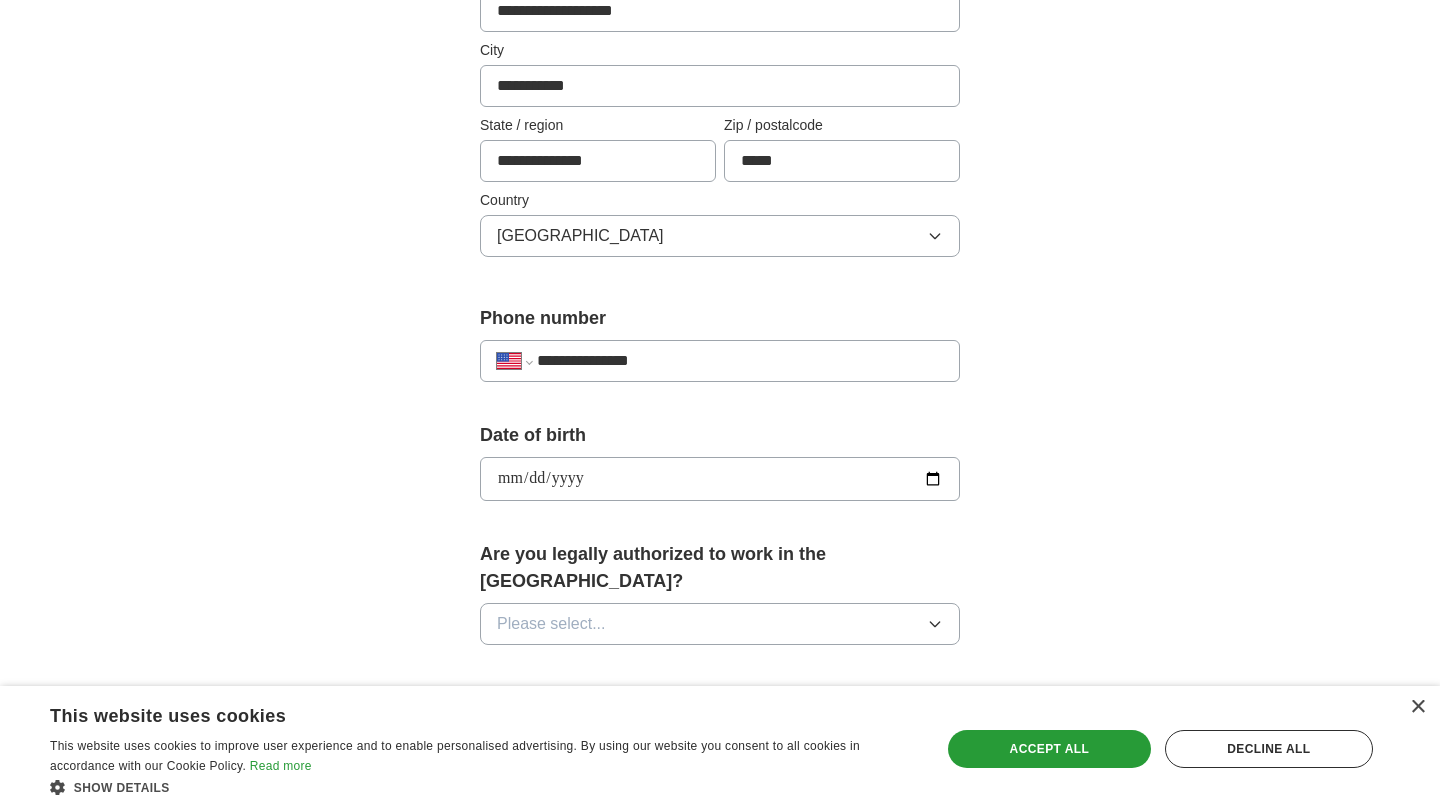 type on "**********" 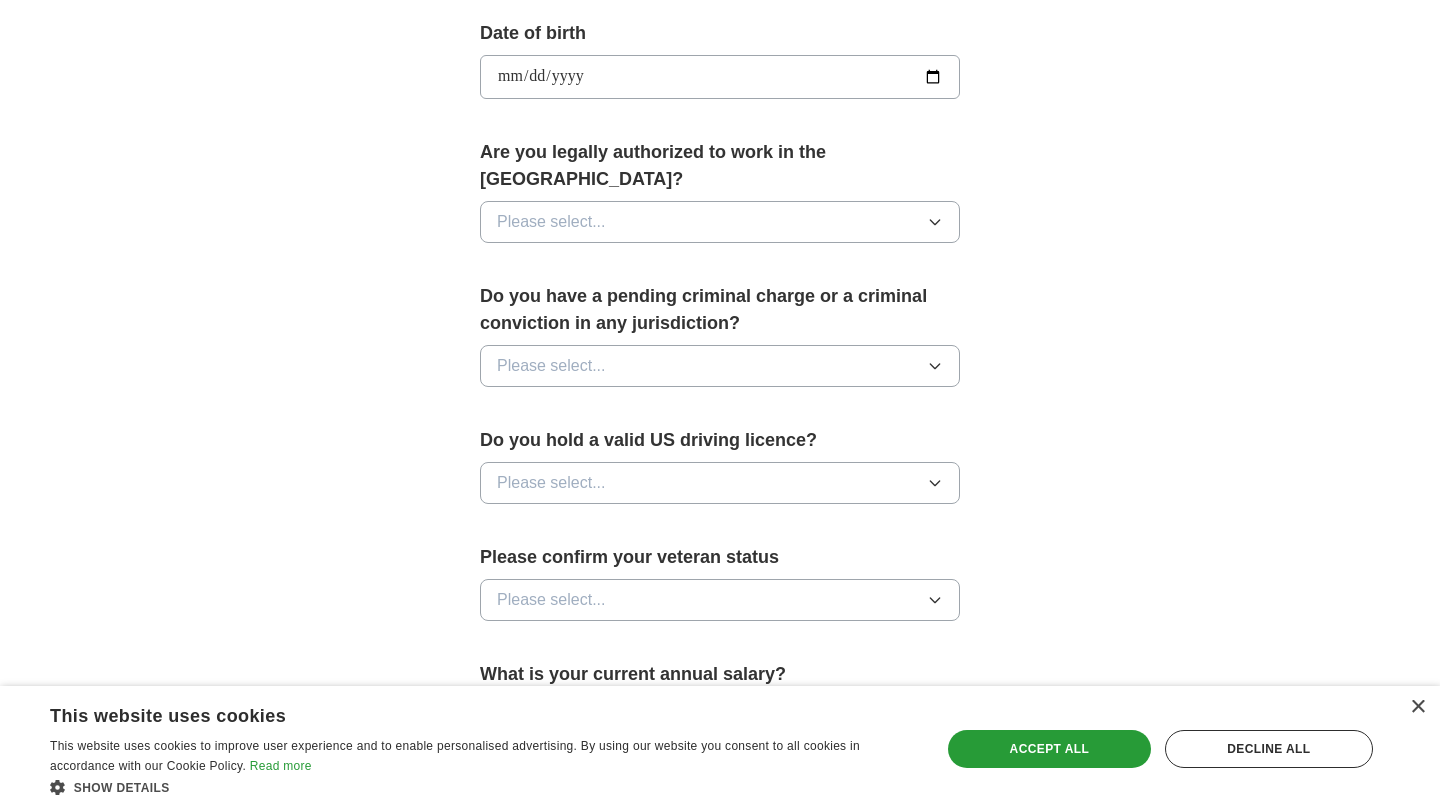 scroll, scrollTop: 909, scrollLeft: 0, axis: vertical 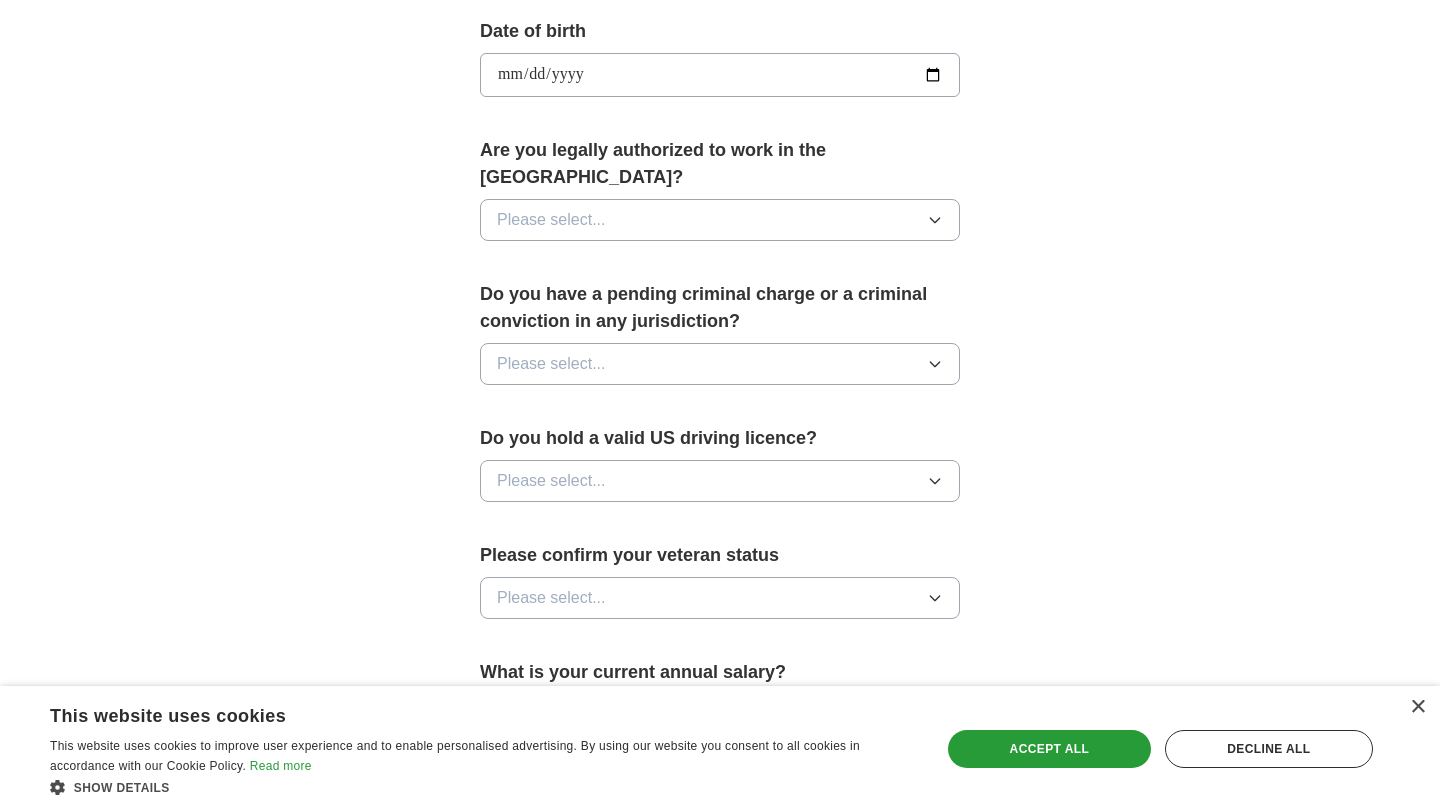 click on "Please select..." at bounding box center (720, 220) 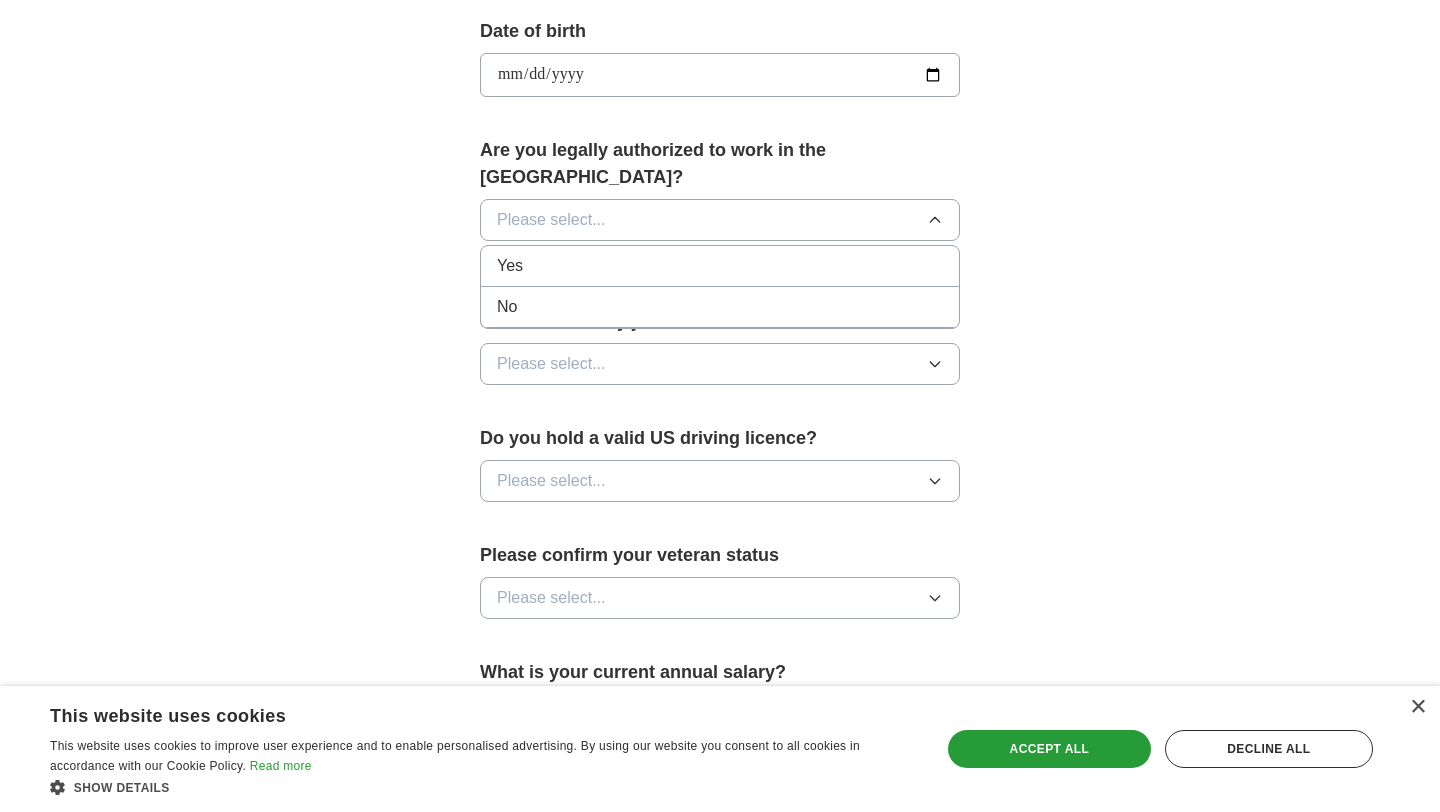 click on "Yes" at bounding box center (720, 266) 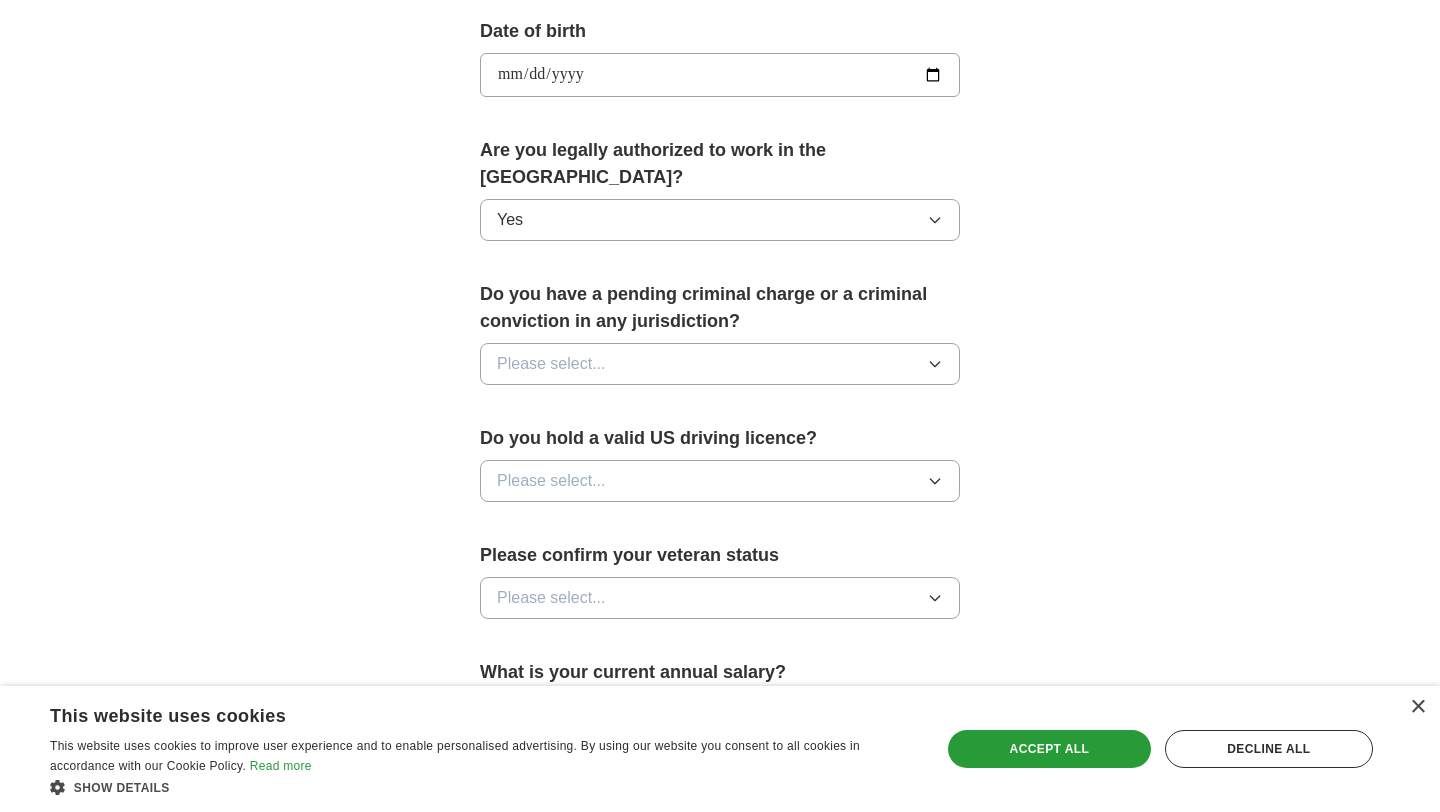 click on "Please select..." at bounding box center [720, 364] 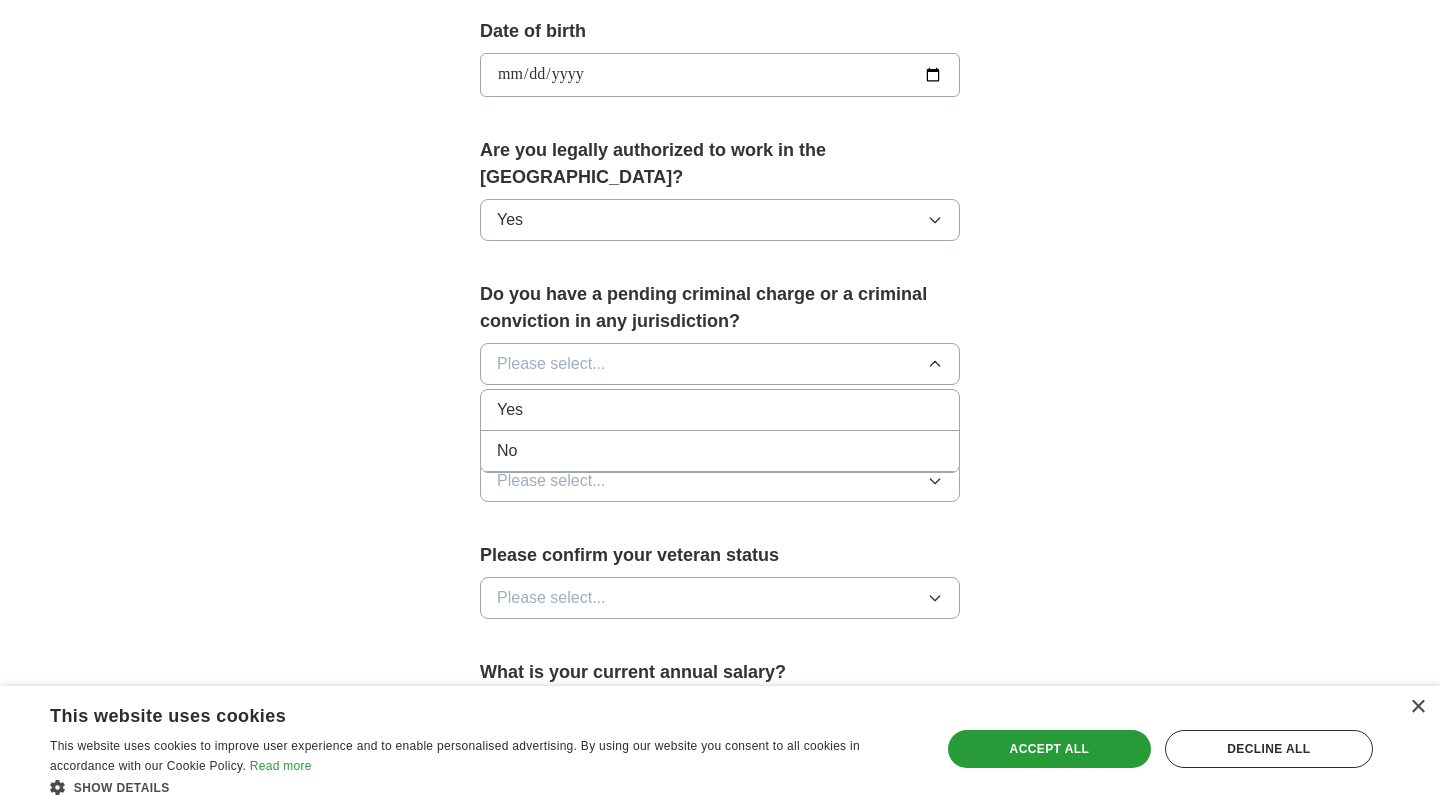 click on "No" at bounding box center (720, 451) 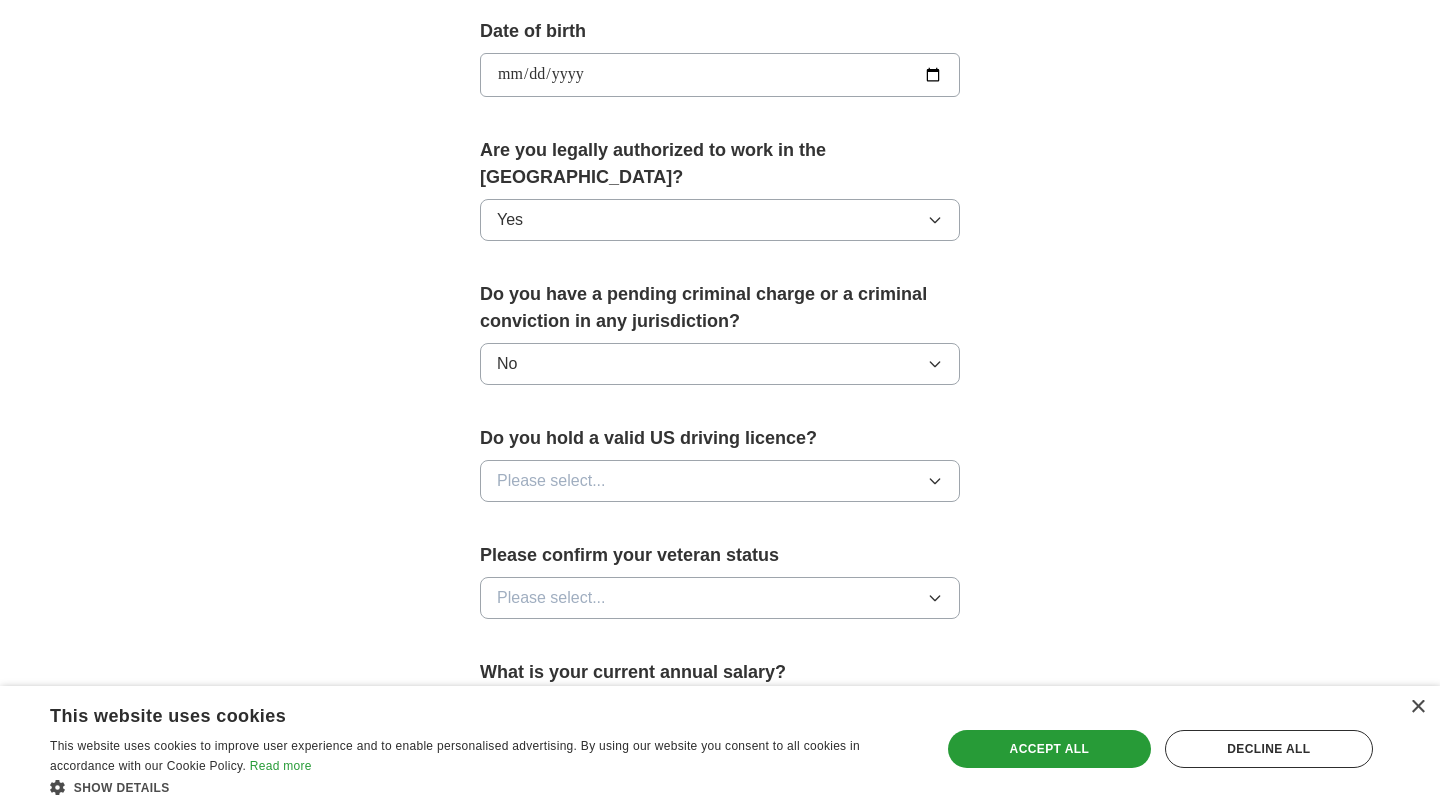 click on "Please select..." at bounding box center (720, 481) 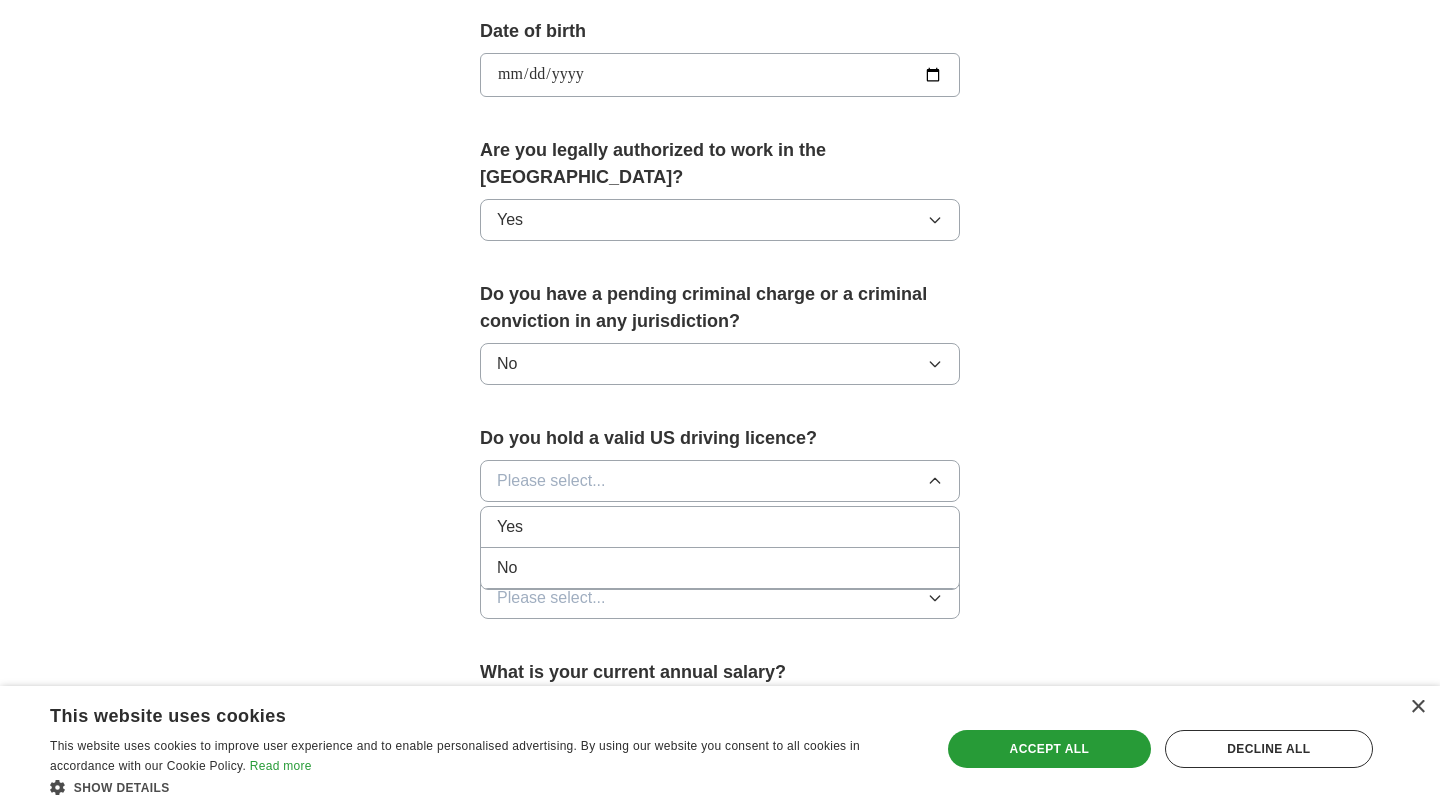 click on "Yes" at bounding box center (720, 527) 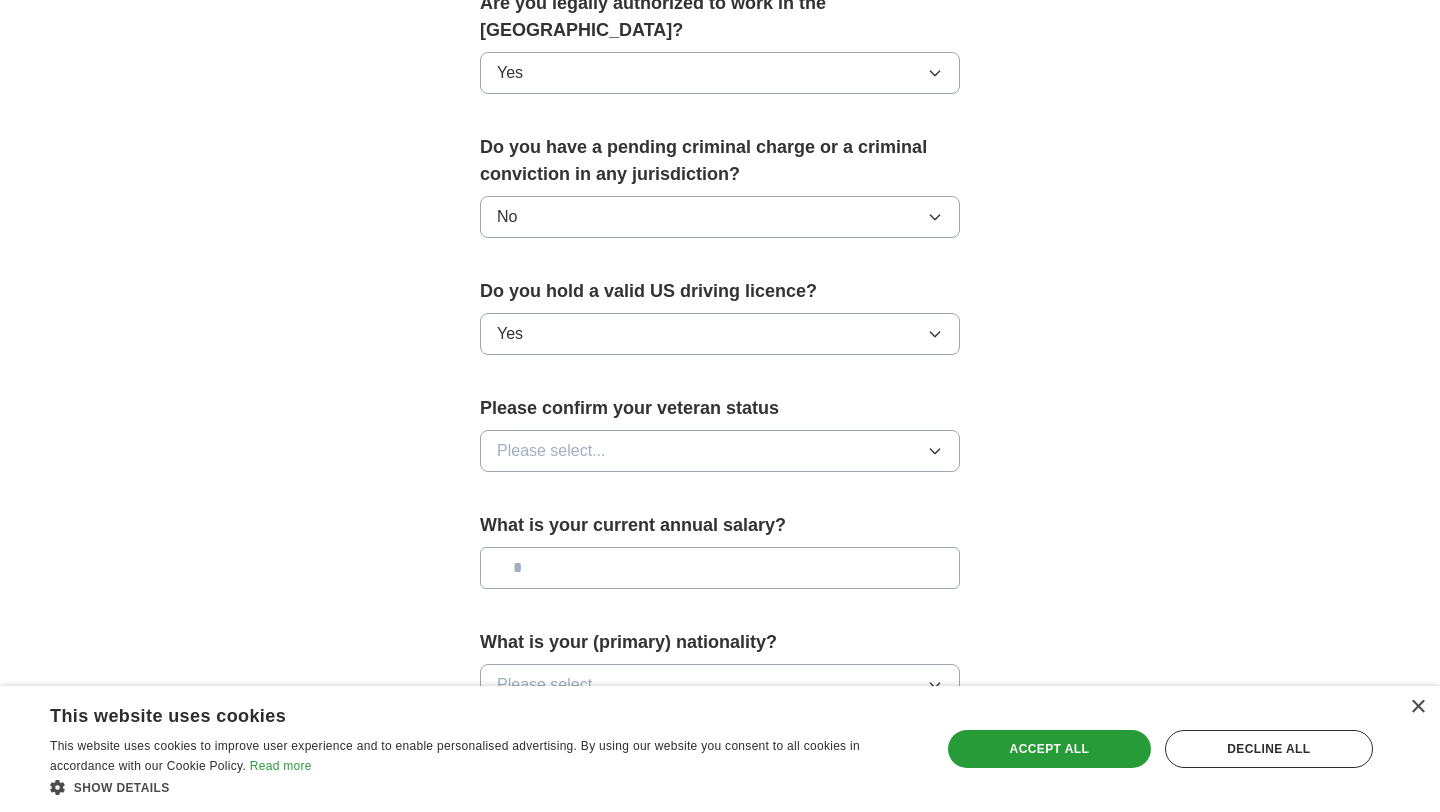 scroll, scrollTop: 1164, scrollLeft: 0, axis: vertical 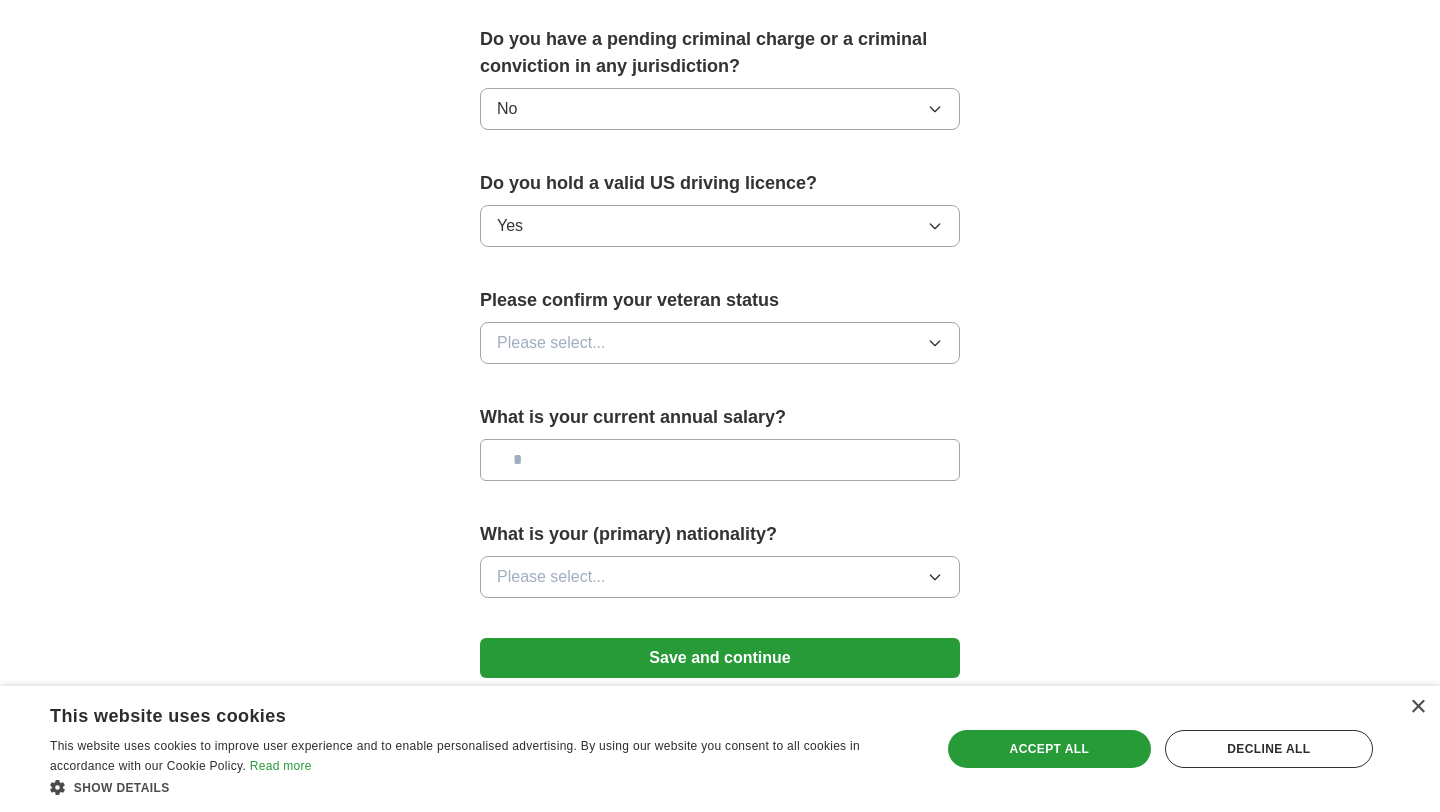 click on "Please confirm your veteran status" at bounding box center [720, 300] 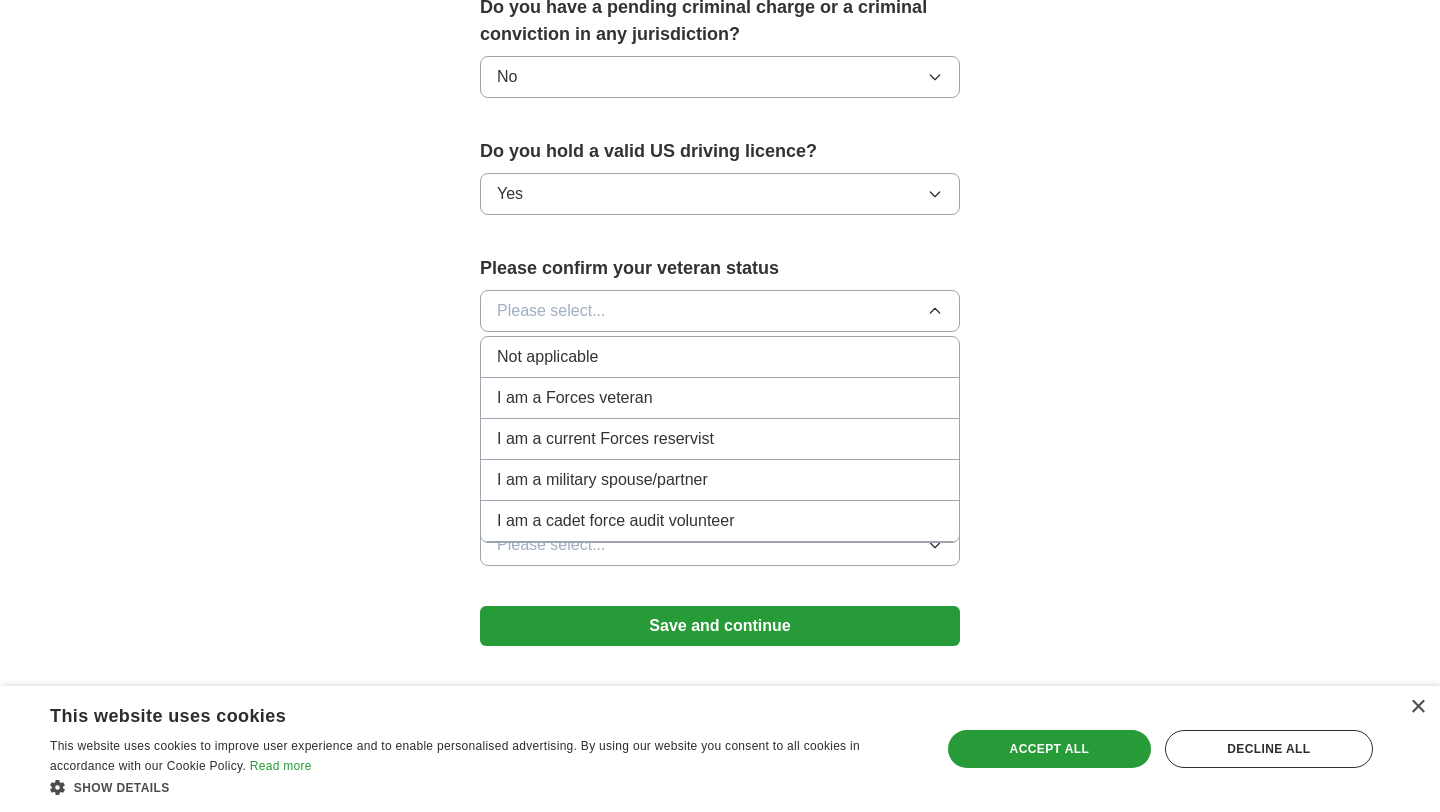 scroll, scrollTop: 1185, scrollLeft: 0, axis: vertical 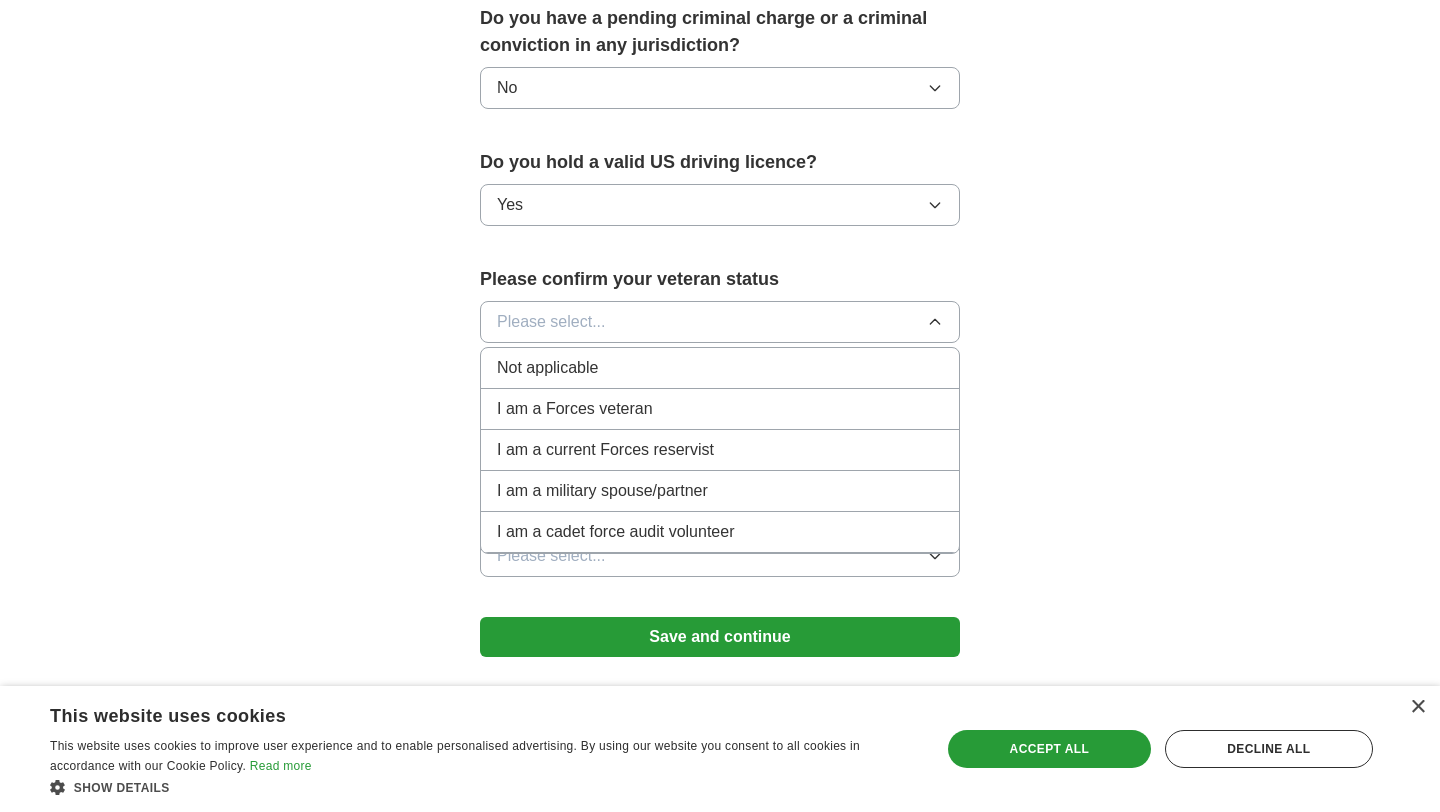 click on "Not applicable" at bounding box center [720, 368] 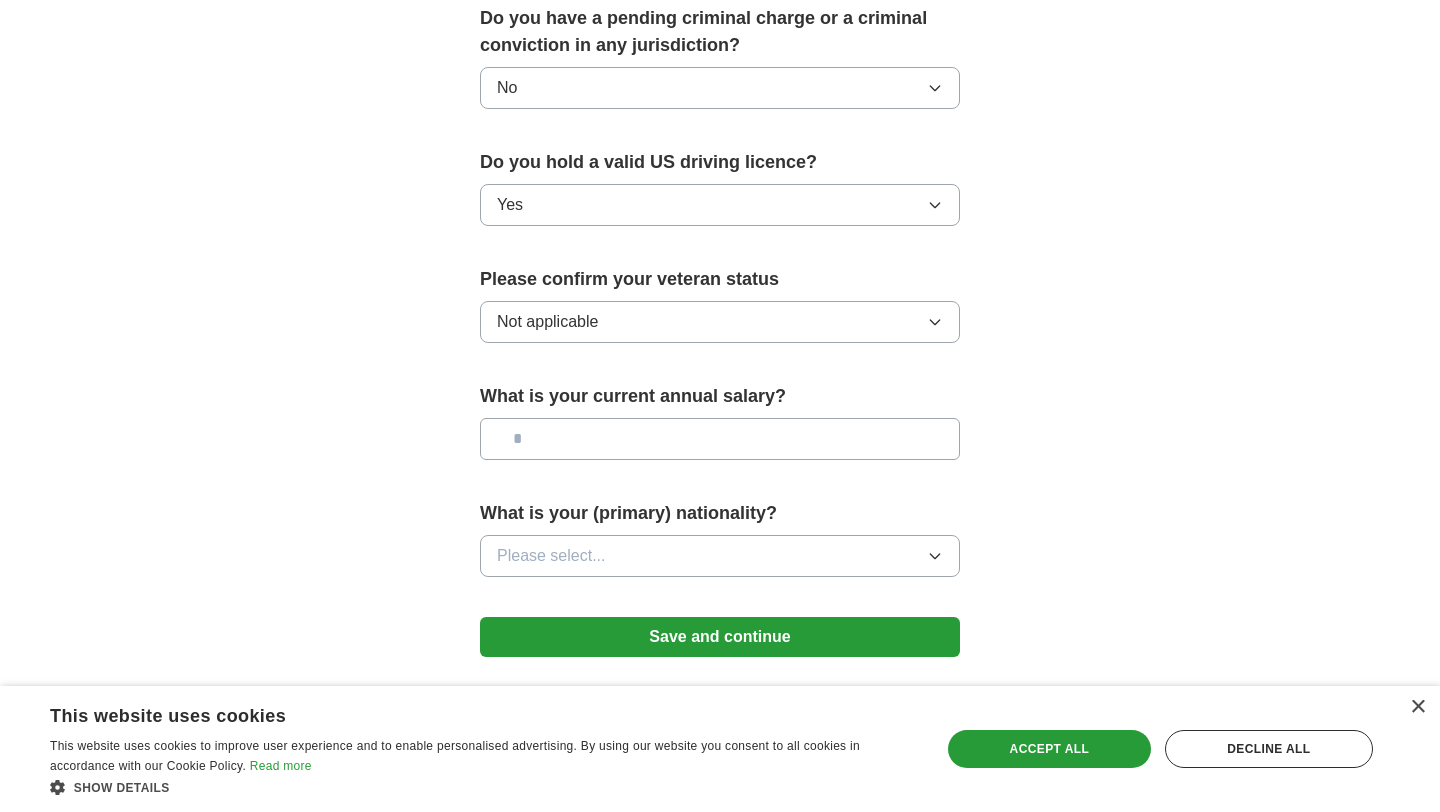 click at bounding box center (720, 439) 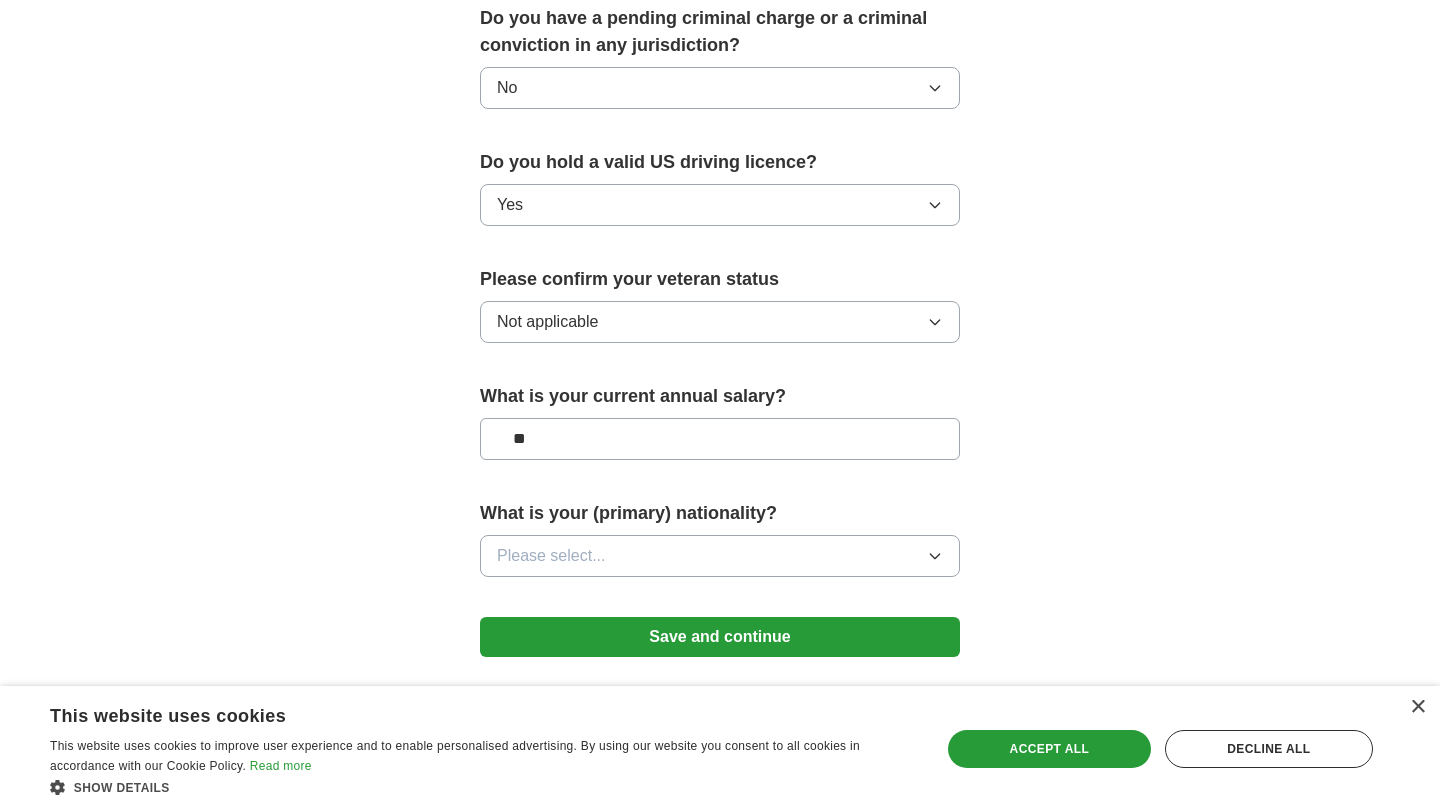 type on "**" 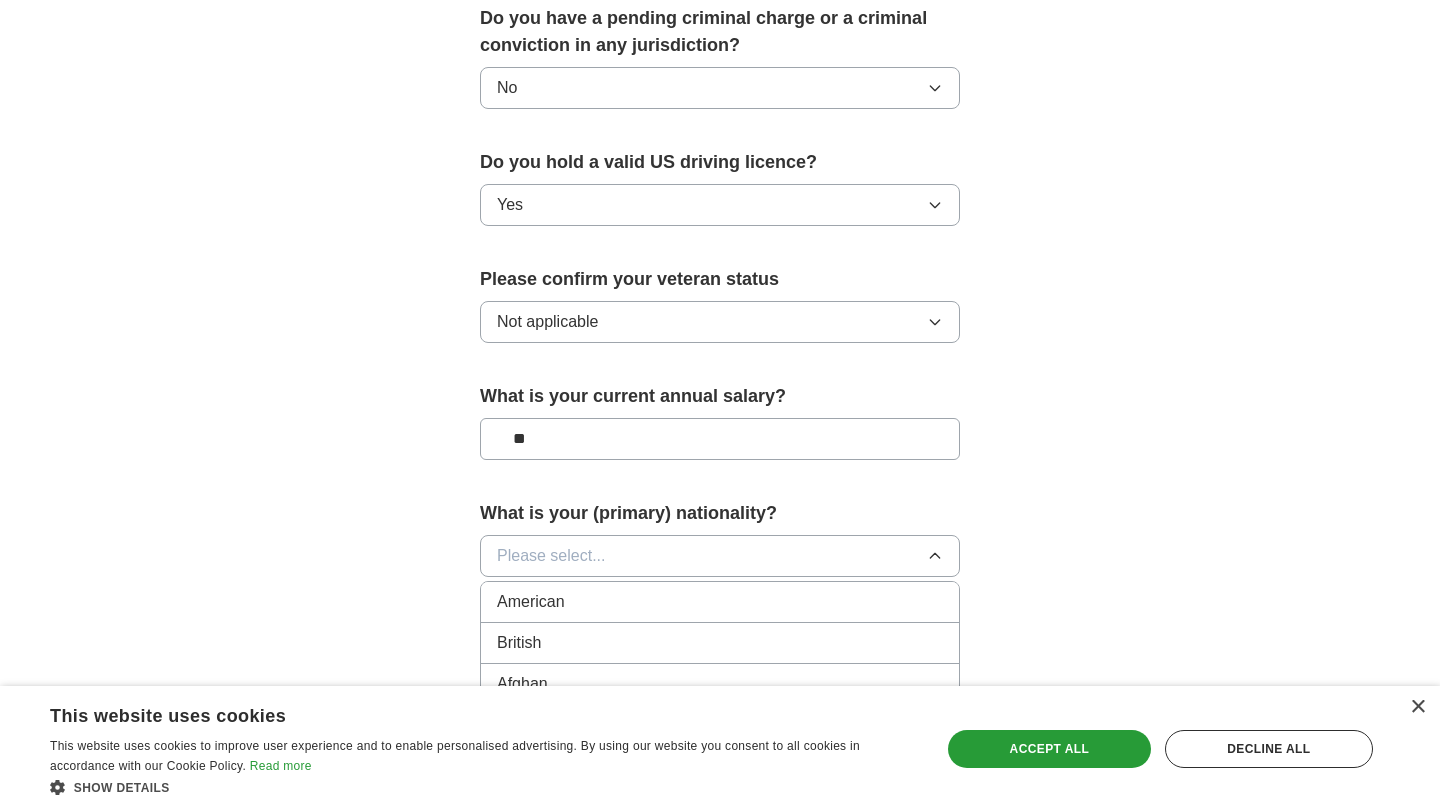 click on "American" at bounding box center [720, 602] 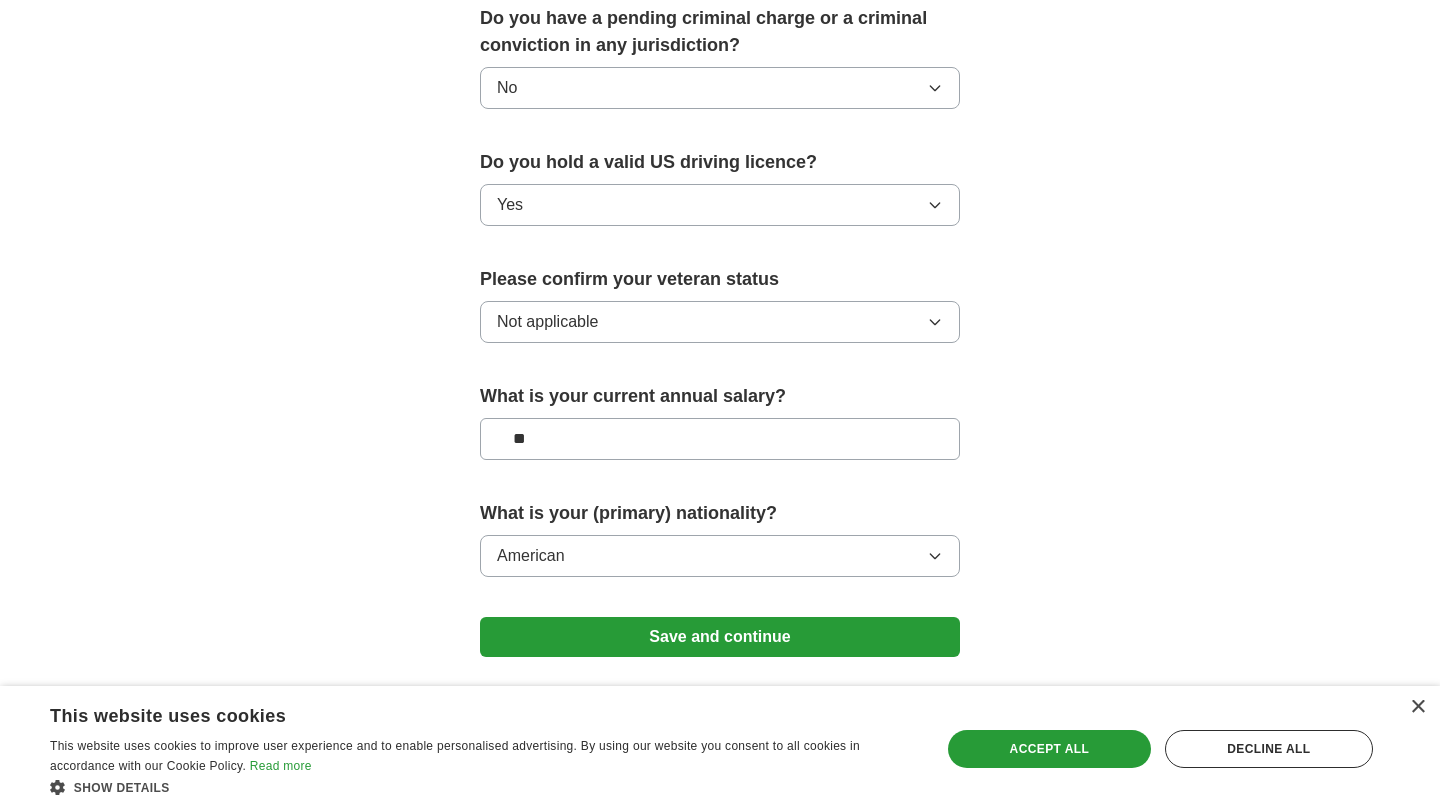 click on "Save and continue" at bounding box center (720, 637) 